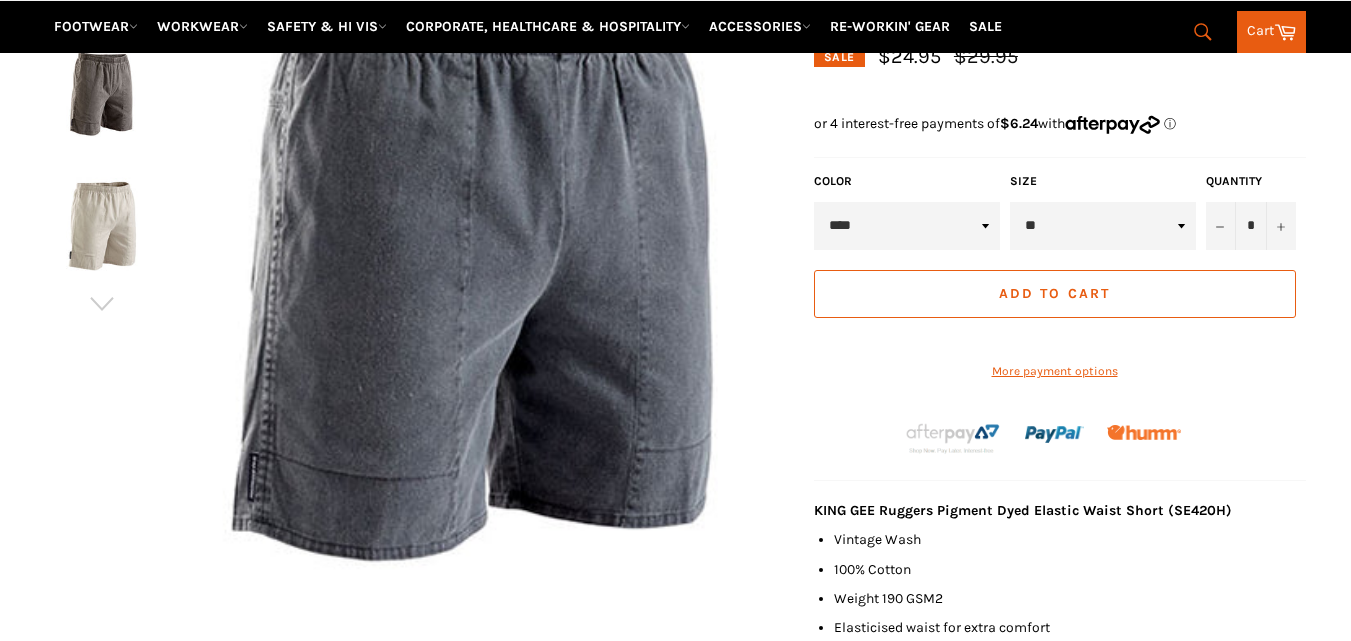 scroll, scrollTop: 400, scrollLeft: 0, axis: vertical 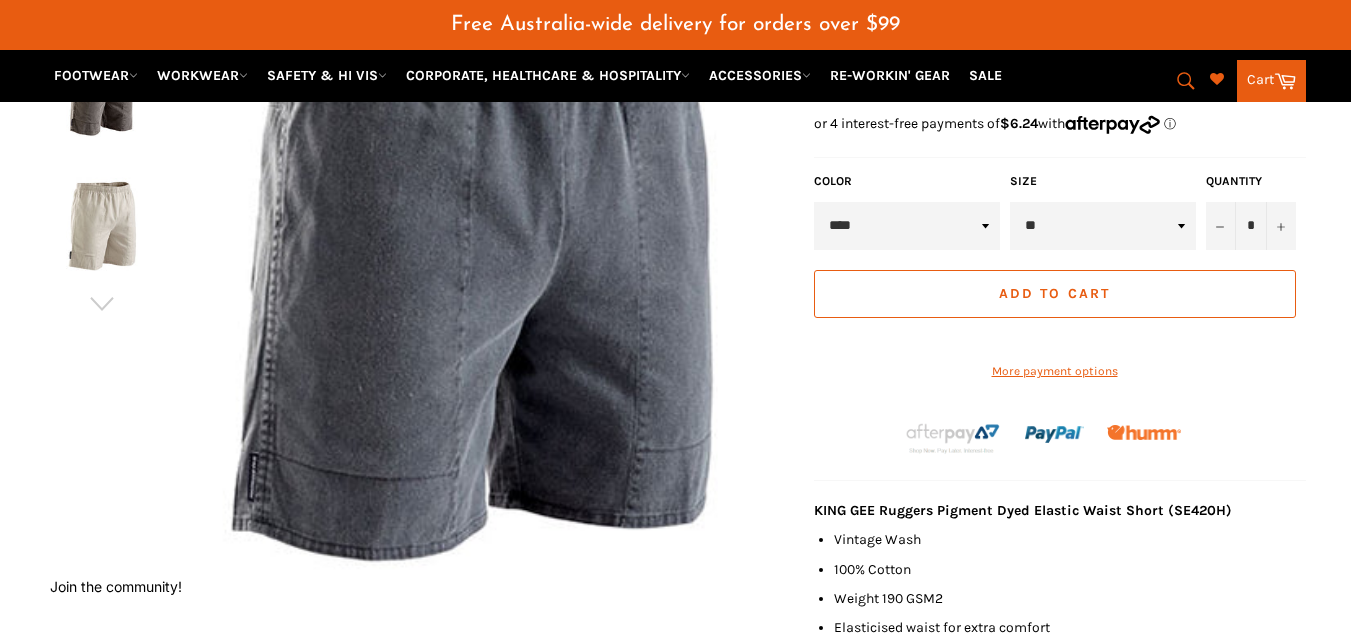 click on "**
**
**
**
**
***
***
***" at bounding box center [1103, 226] 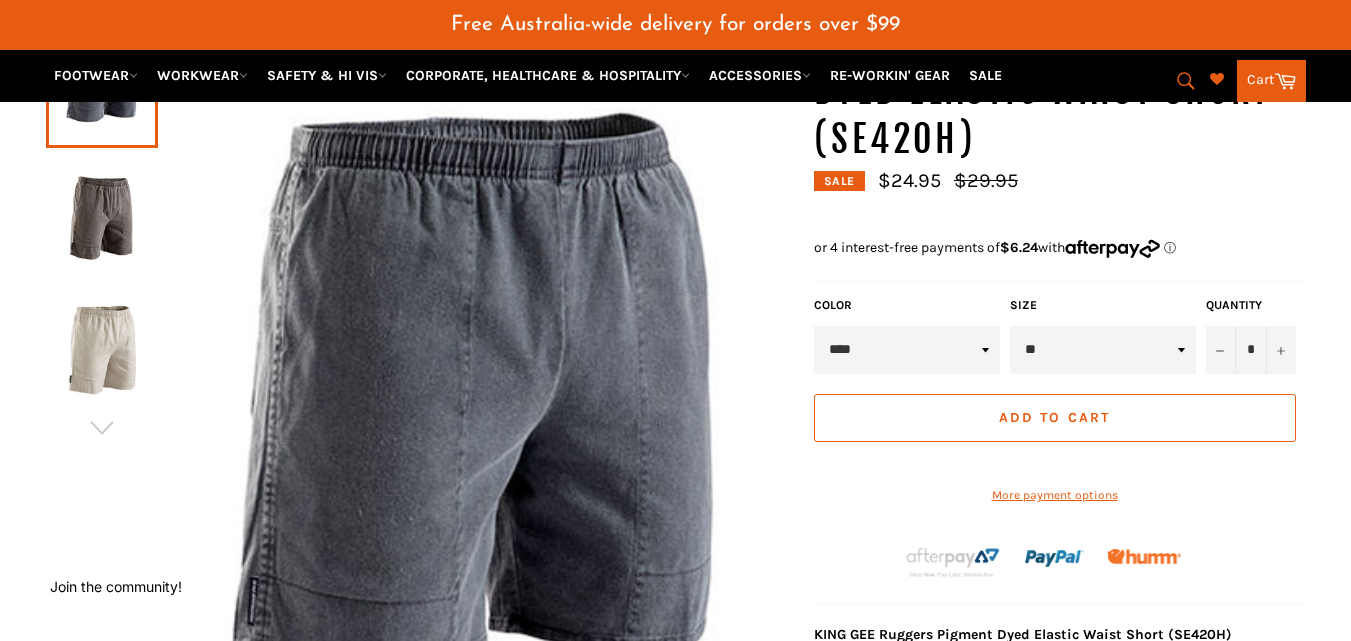 scroll, scrollTop: 349, scrollLeft: 0, axis: vertical 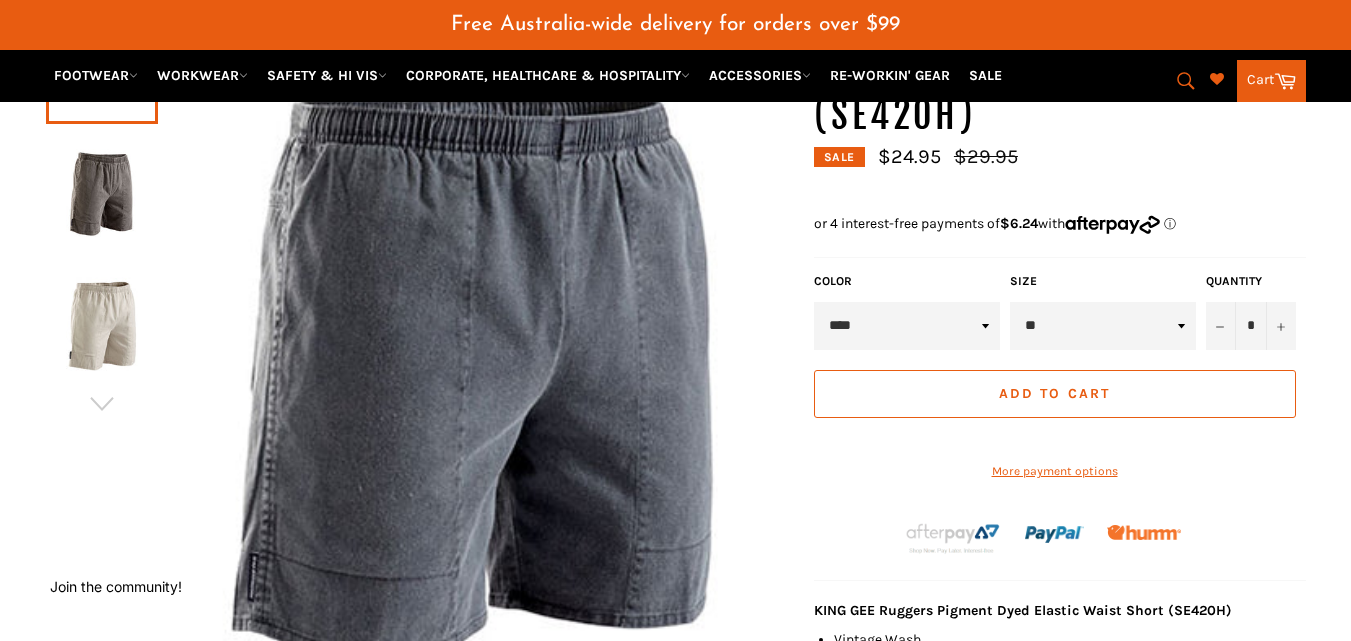 click on "********
****
*****
****
*********" at bounding box center [907, 326] 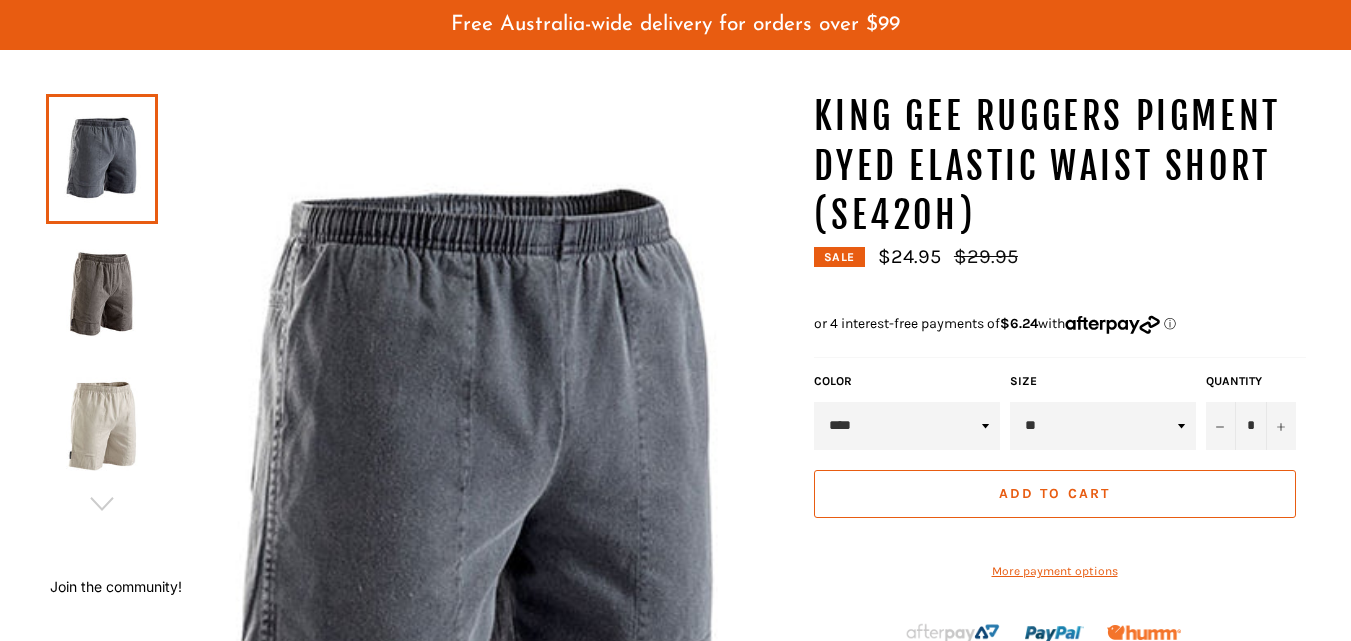 scroll, scrollTop: 349, scrollLeft: 0, axis: vertical 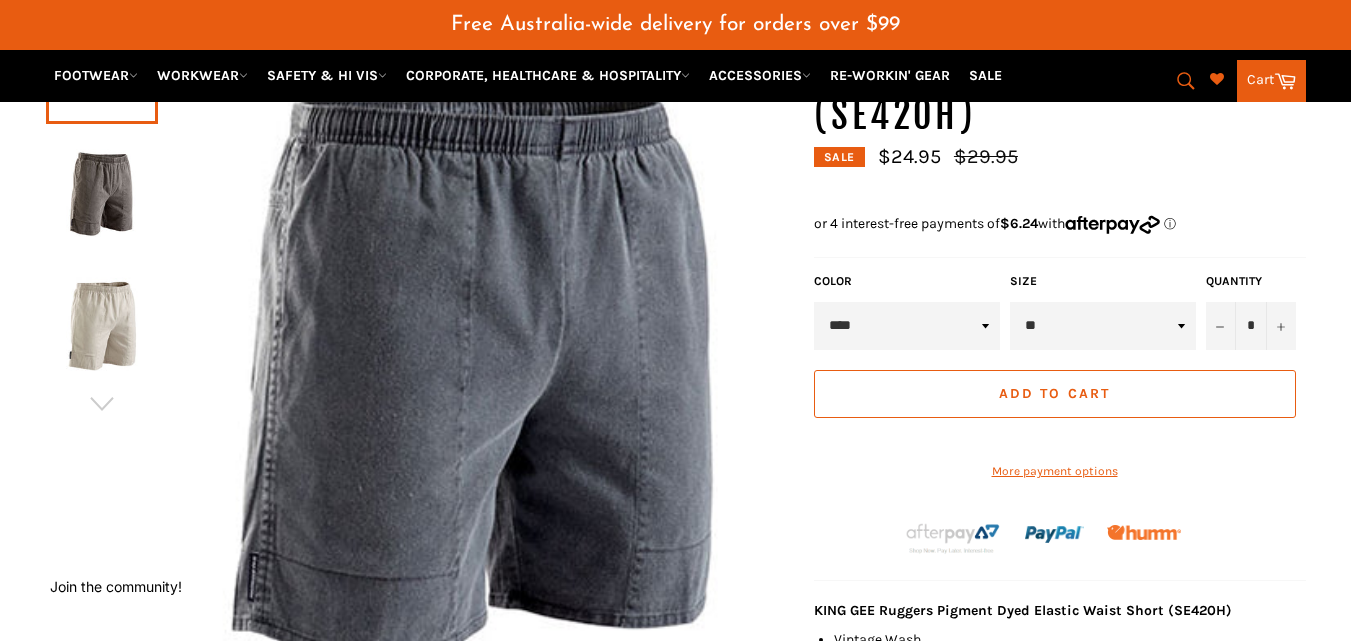 click on "********
****
*****
****
*********" at bounding box center (907, 326) 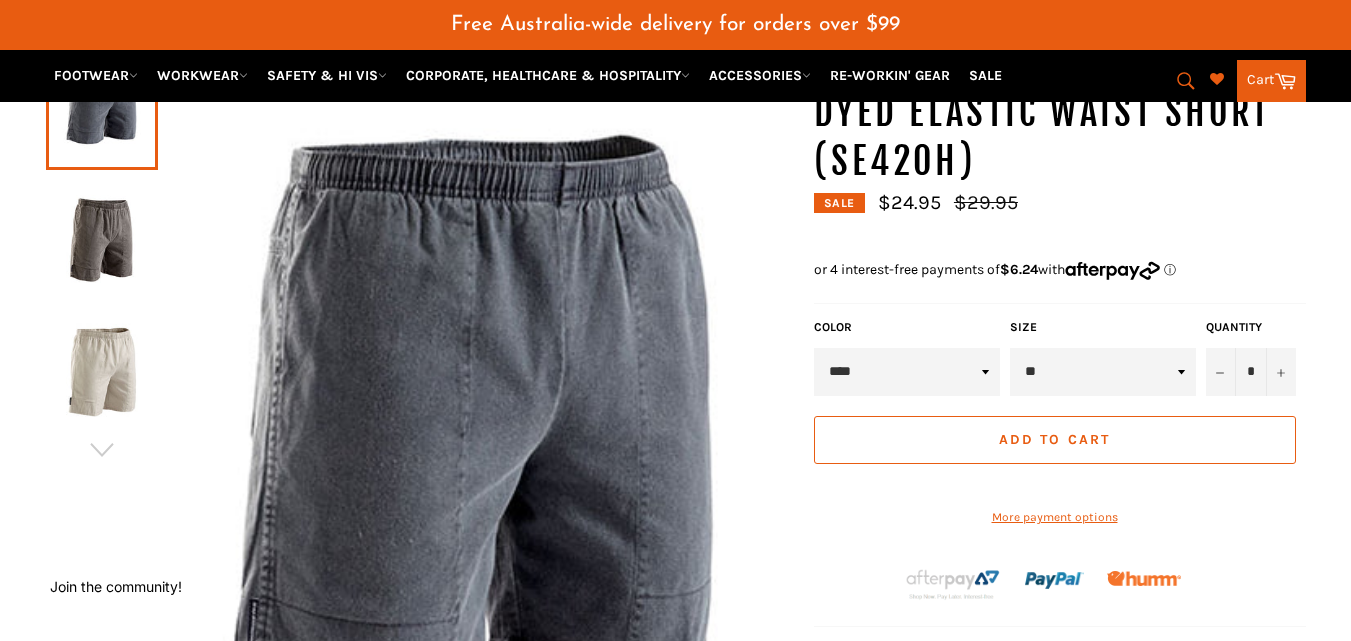 scroll, scrollTop: 349, scrollLeft: 0, axis: vertical 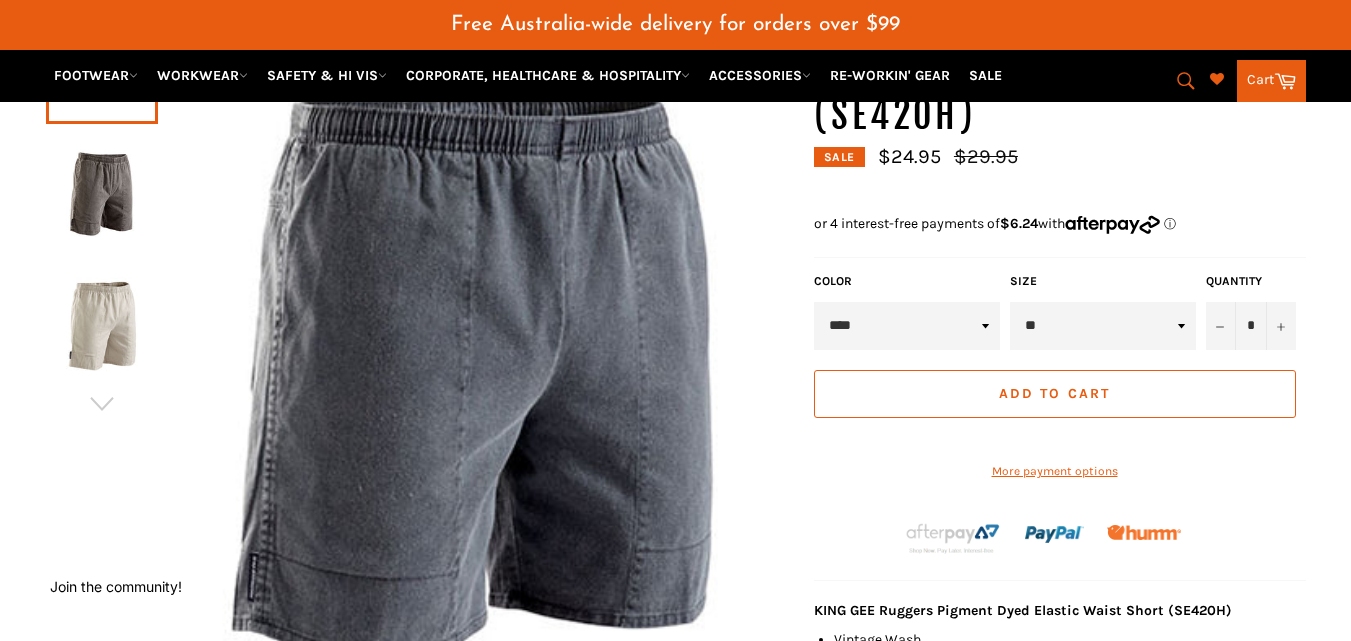 click at bounding box center [102, 193] 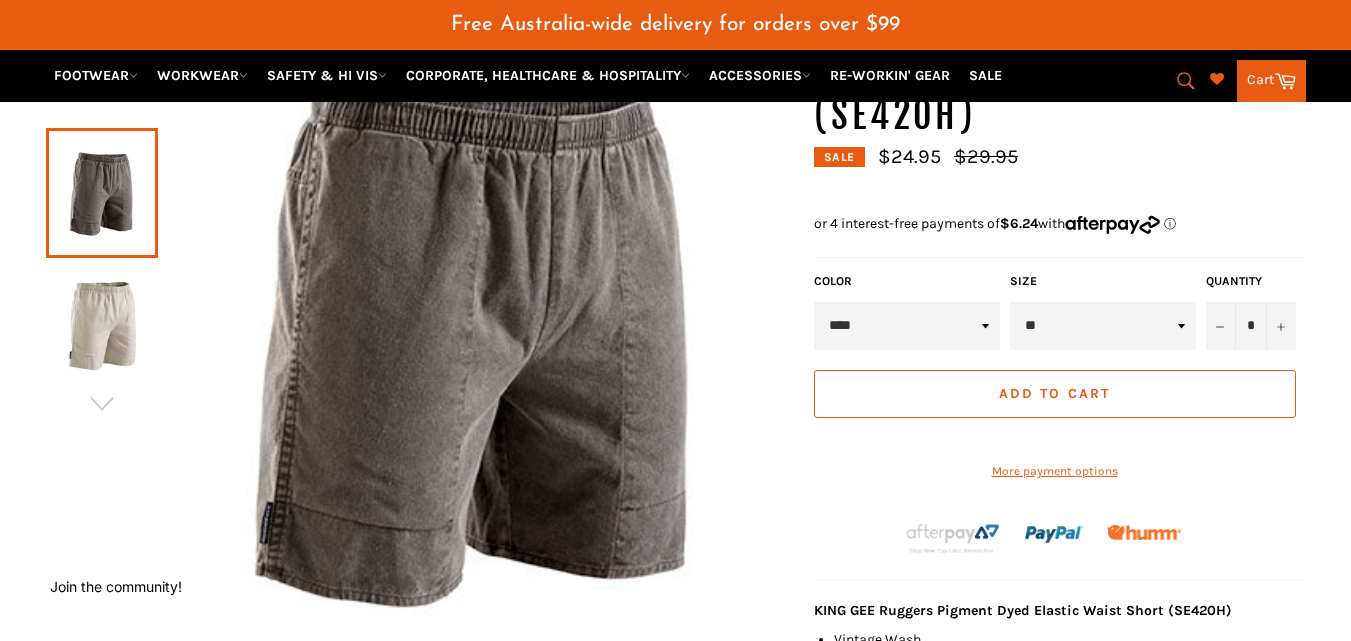 click at bounding box center (102, 327) 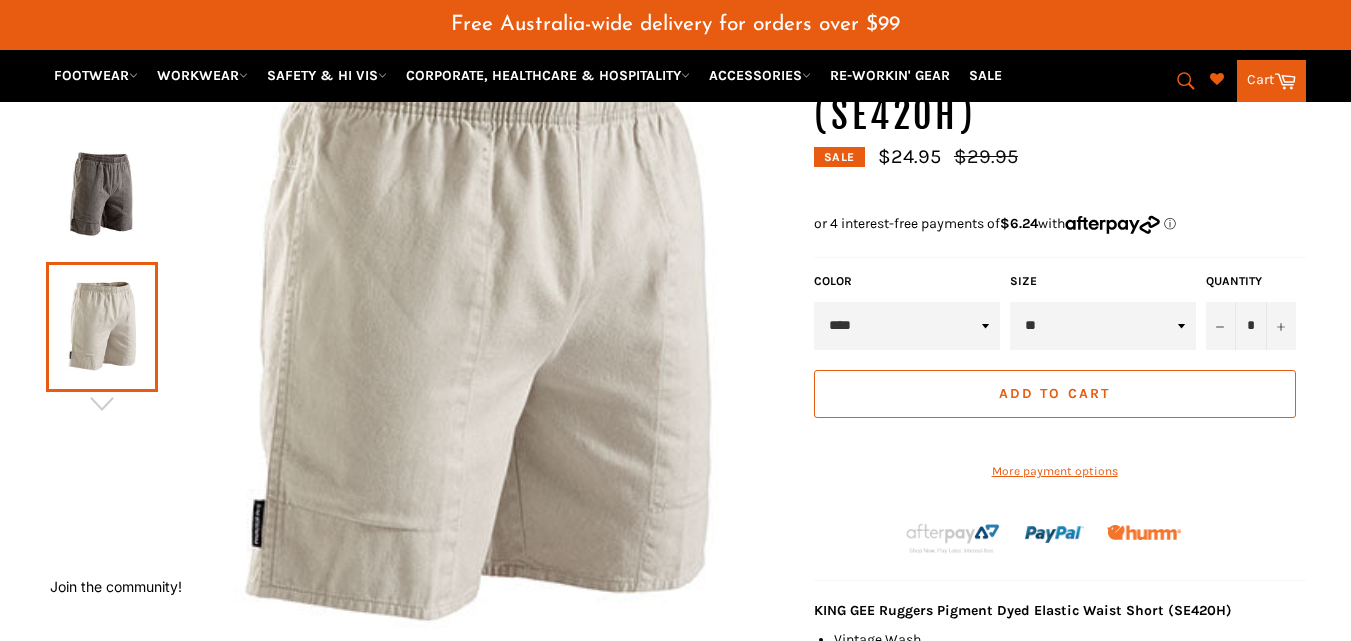 click on "********
****
*****
****
*********" at bounding box center [907, 326] 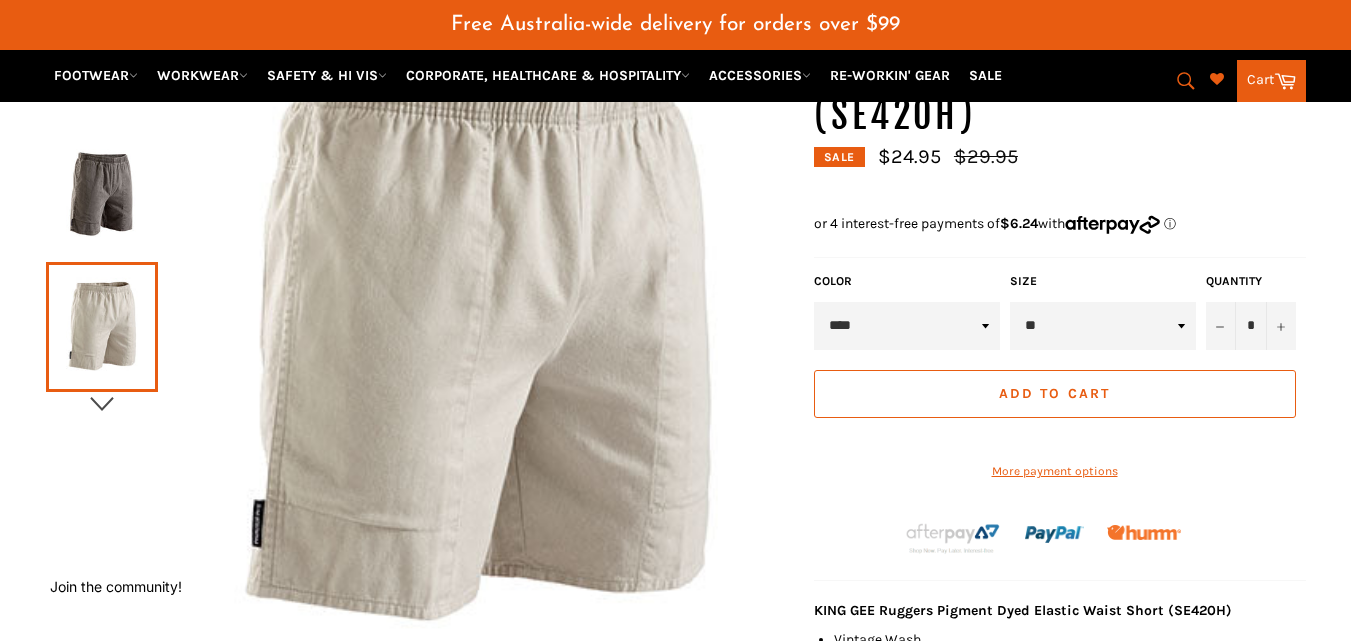 click 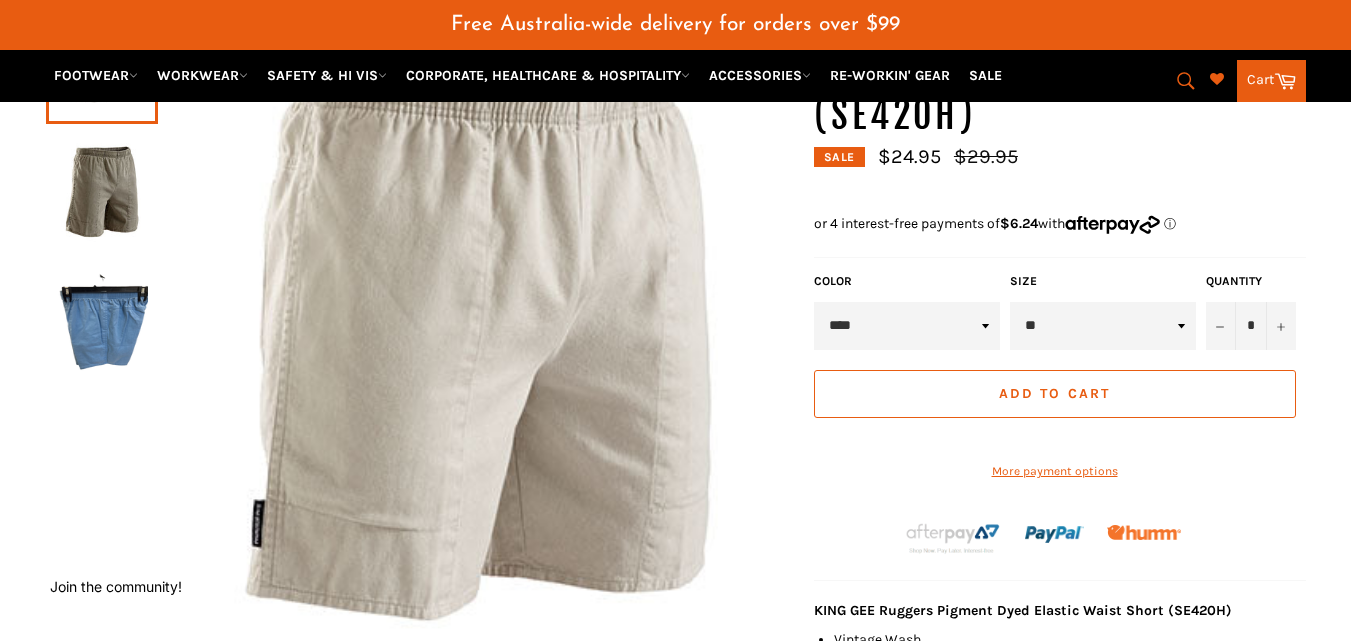 click at bounding box center [102, 327] 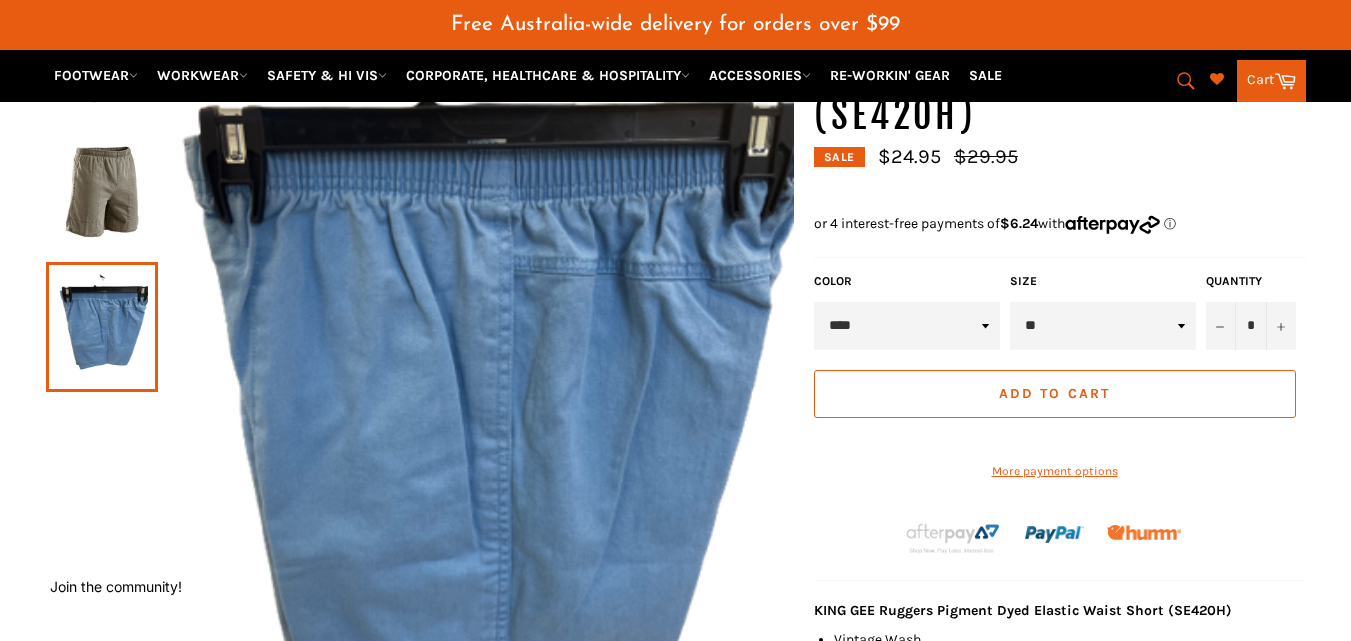 scroll, scrollTop: 249, scrollLeft: 0, axis: vertical 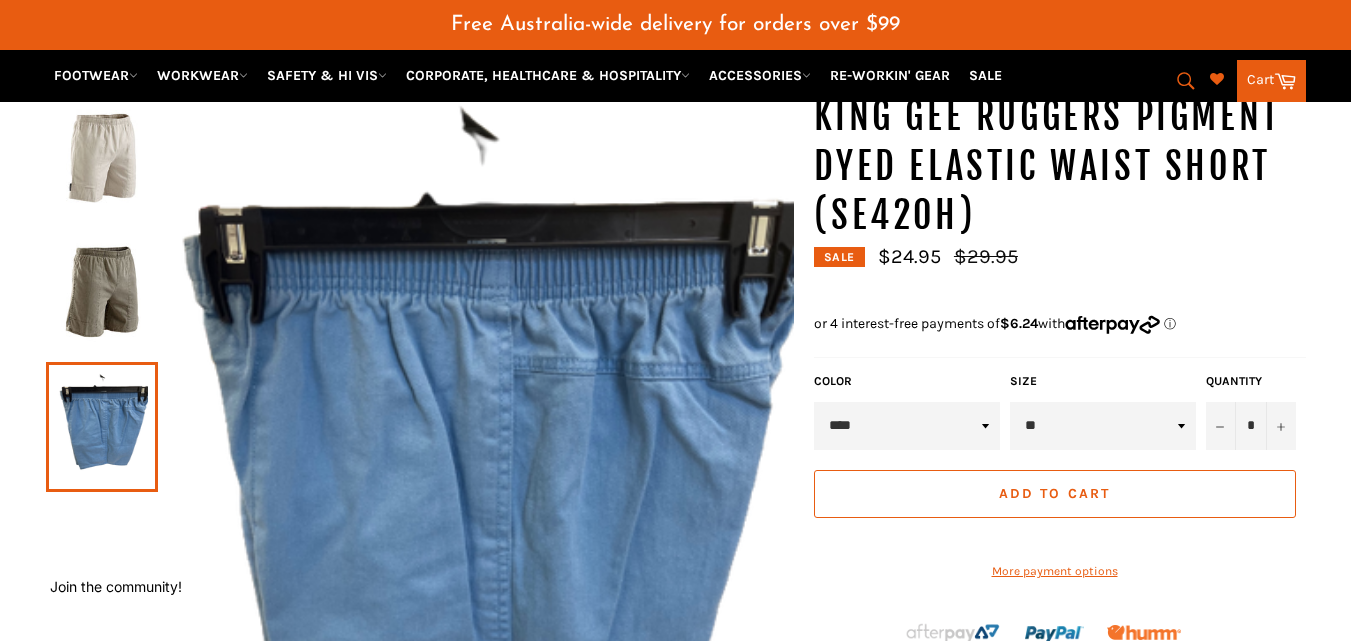 click on "Add to Cart" at bounding box center [1054, 493] 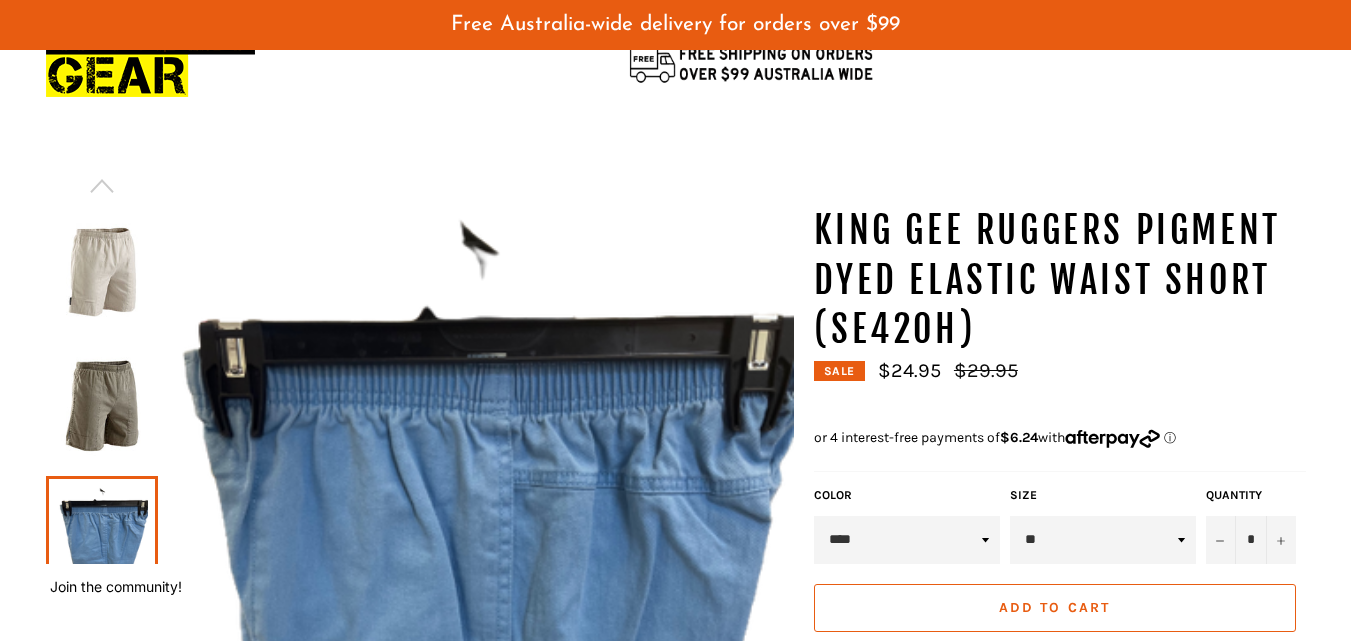 scroll, scrollTop: 300, scrollLeft: 0, axis: vertical 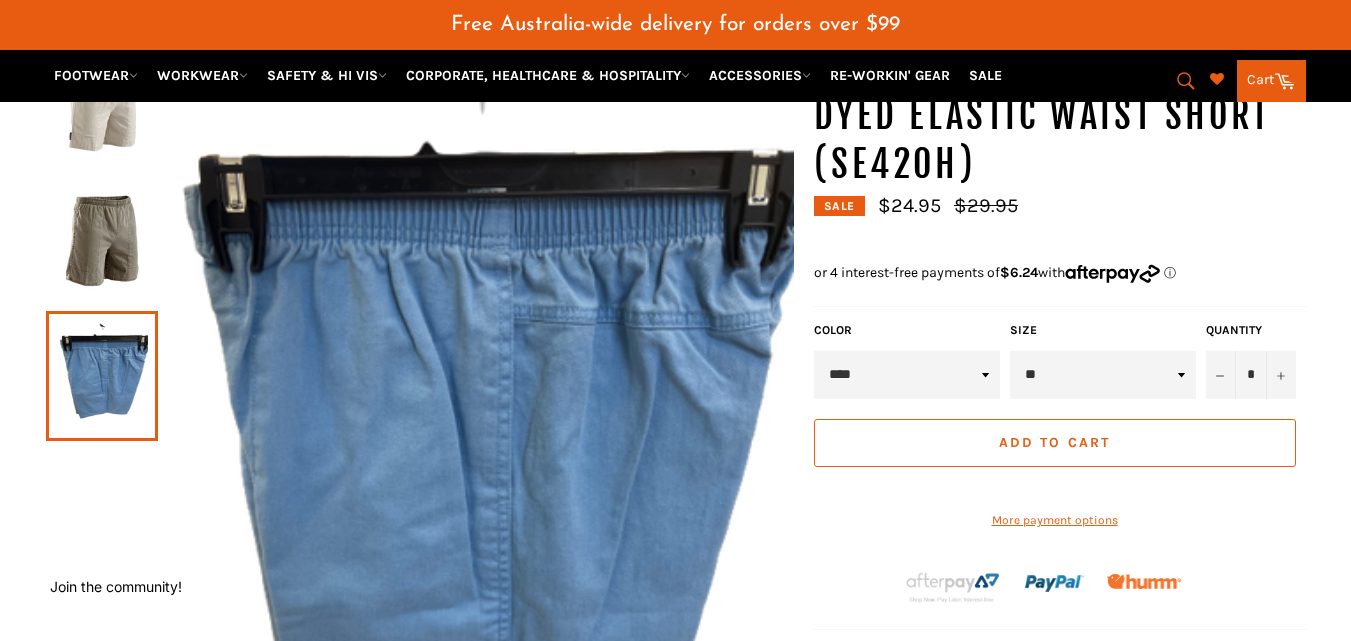 click on "Add to Cart" at bounding box center [1054, 442] 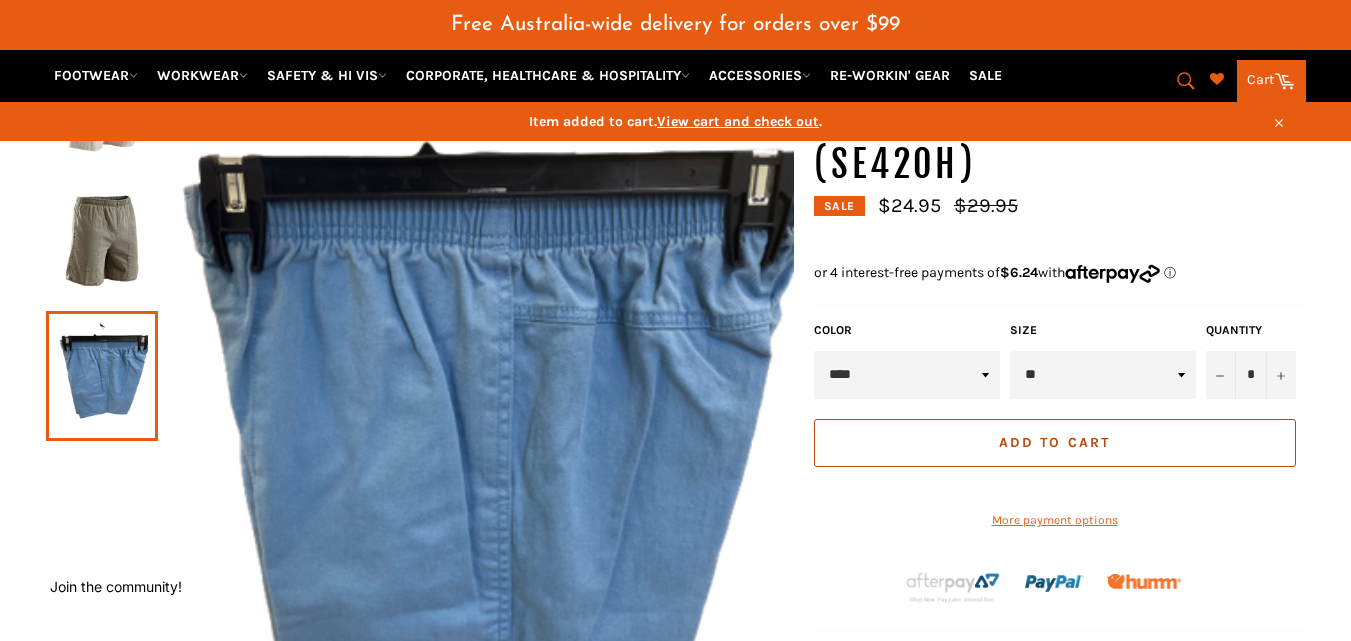 scroll, scrollTop: 566, scrollLeft: 33, axis: both 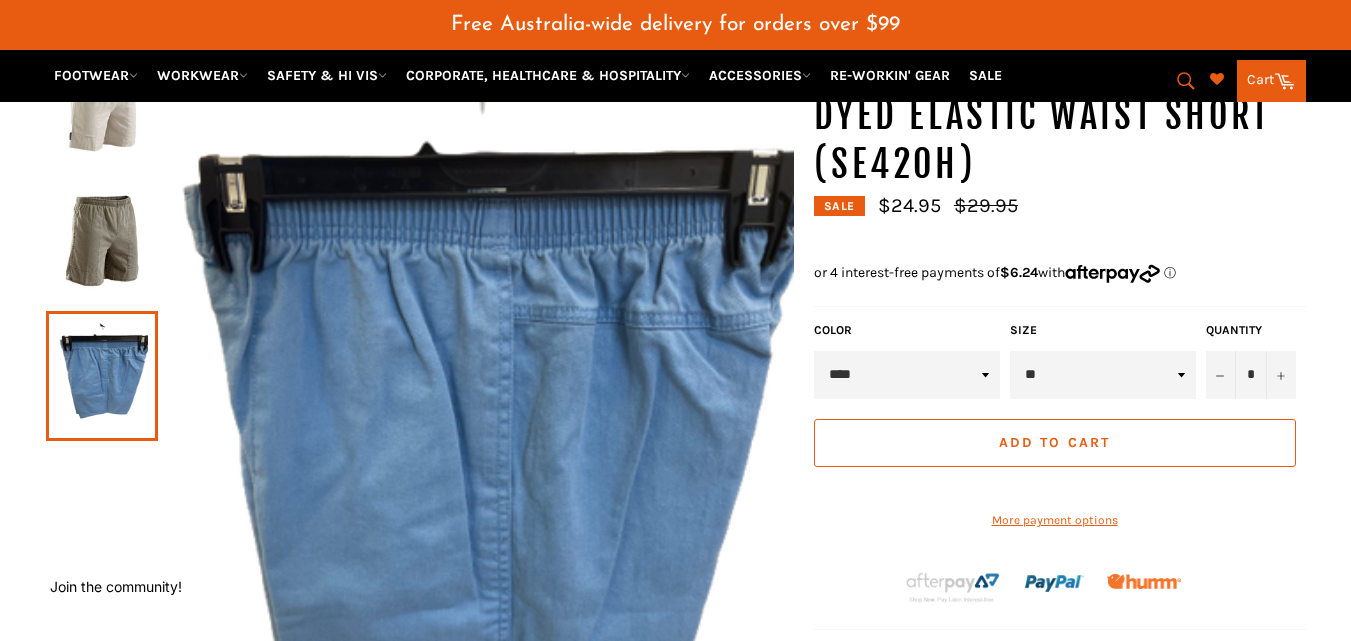 click at bounding box center (102, 242) 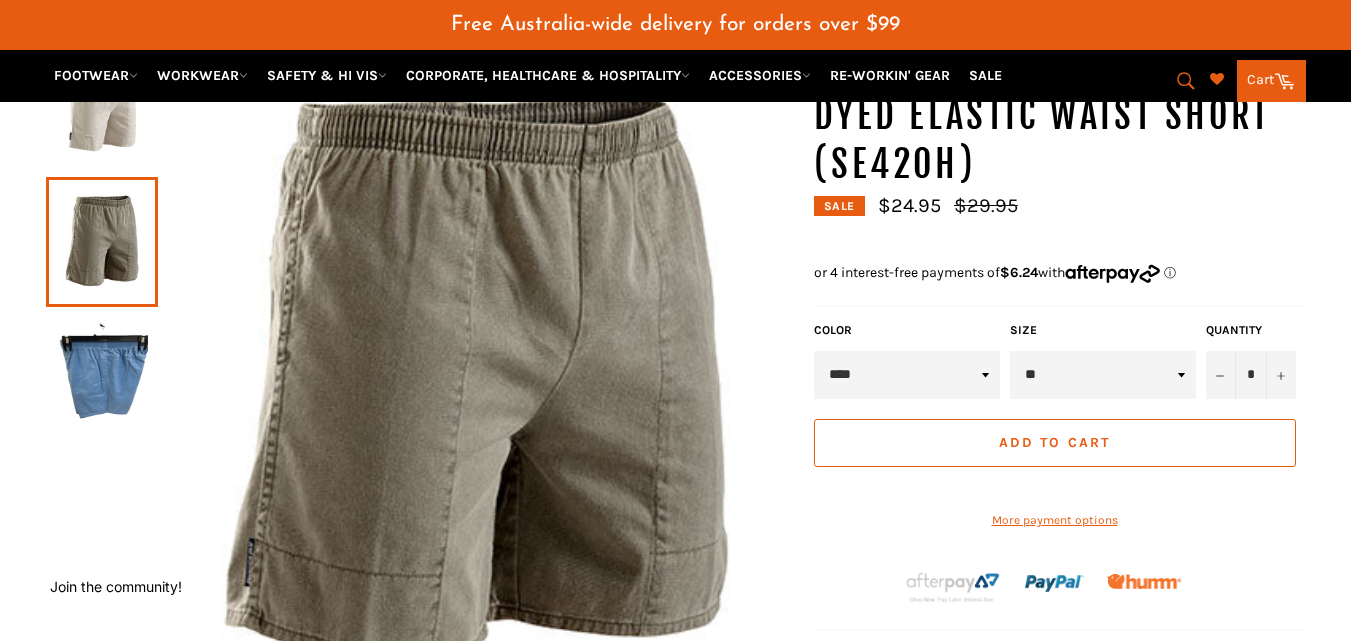 click on "********
****
*****
****
*********" at bounding box center (907, 375) 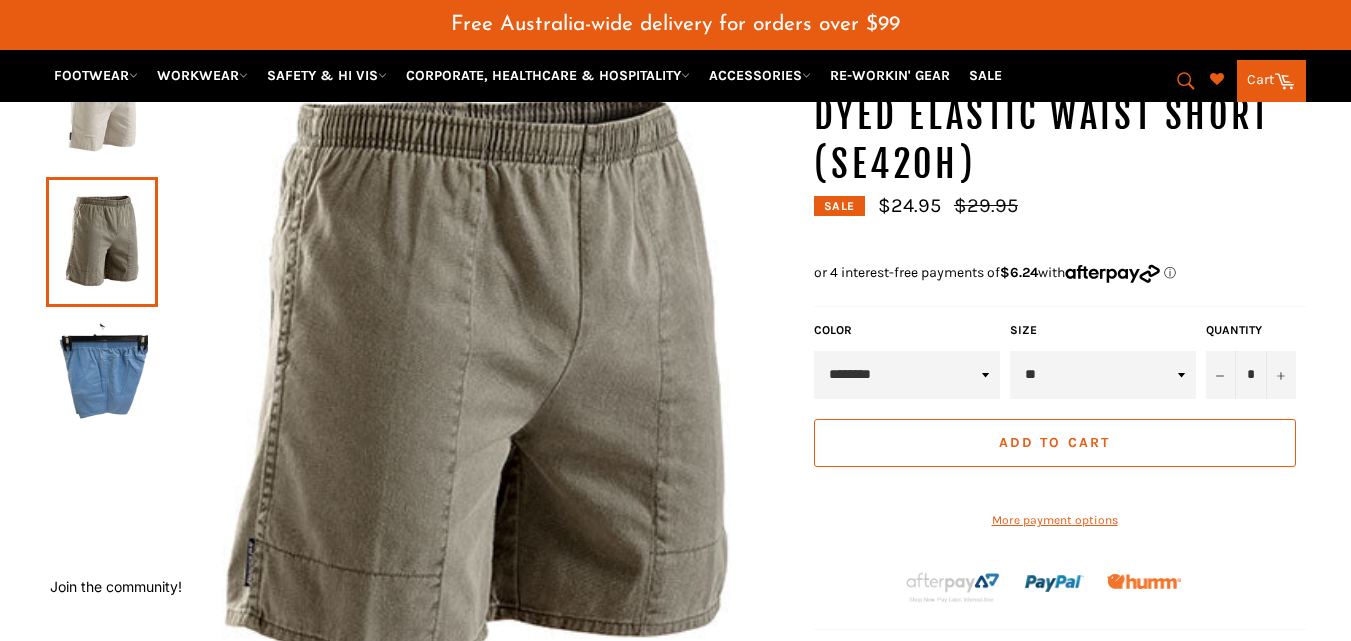 click on "********
****
*****
****
*********" at bounding box center (907, 375) 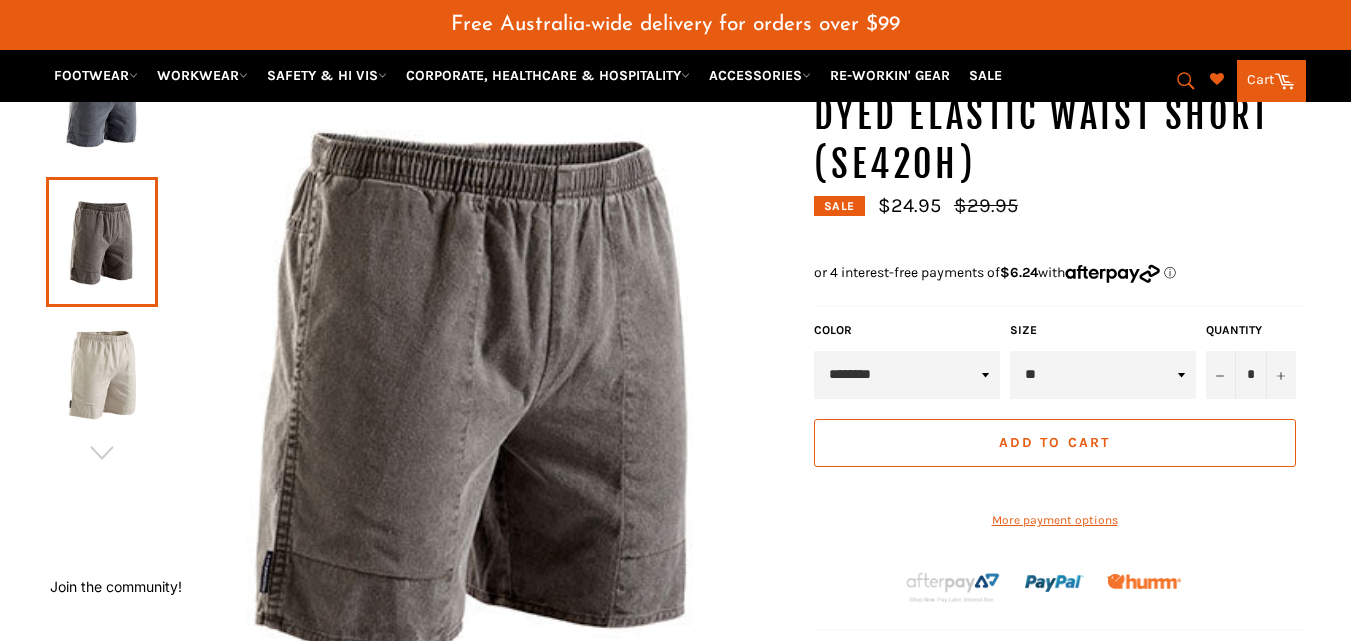 click on "********
****
*****
****
*********" at bounding box center (907, 375) 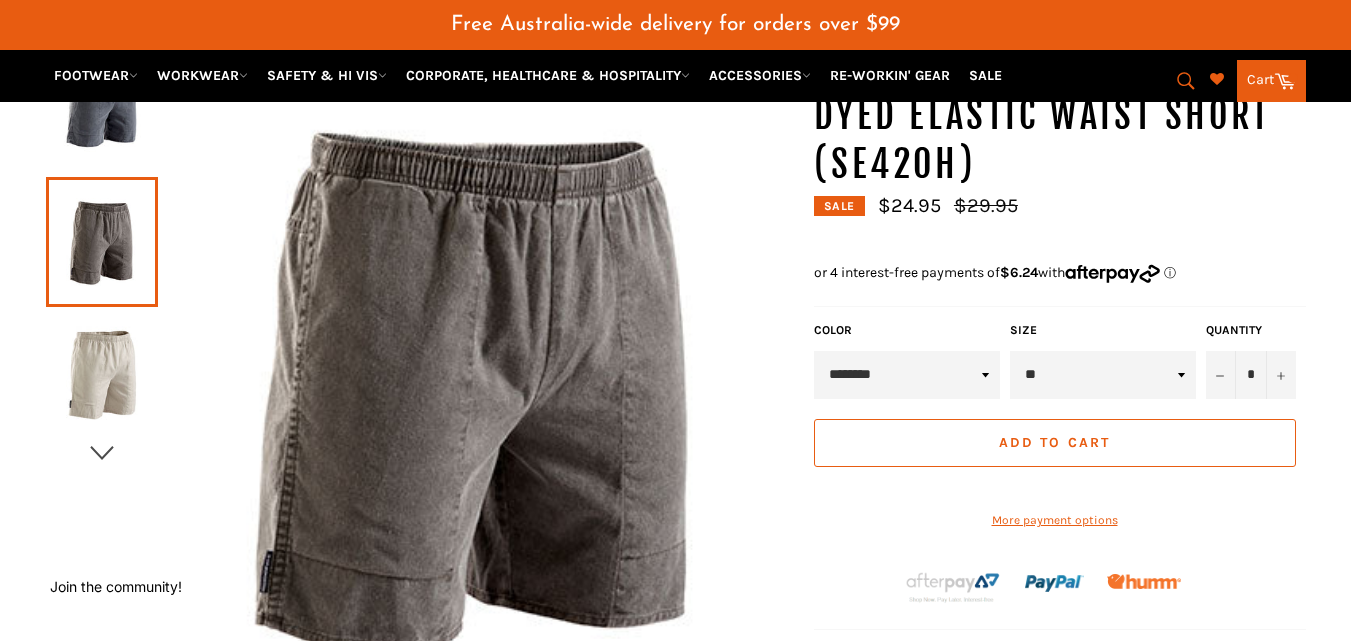 click 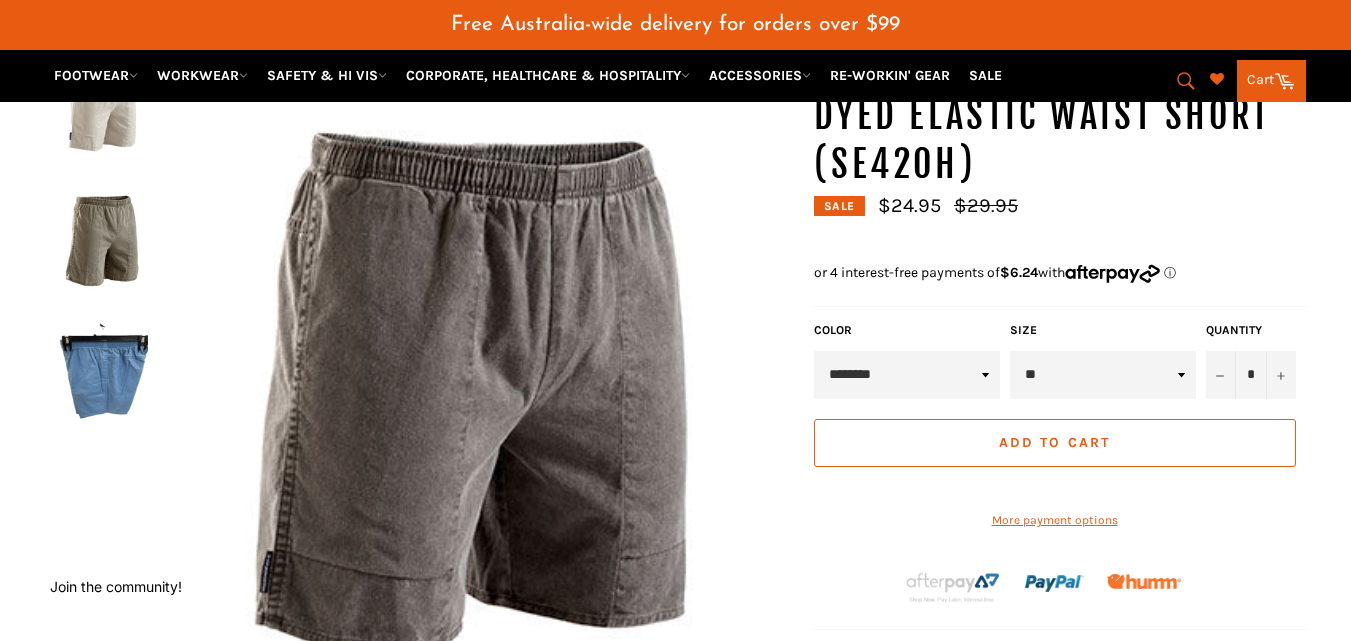 click at bounding box center (102, 242) 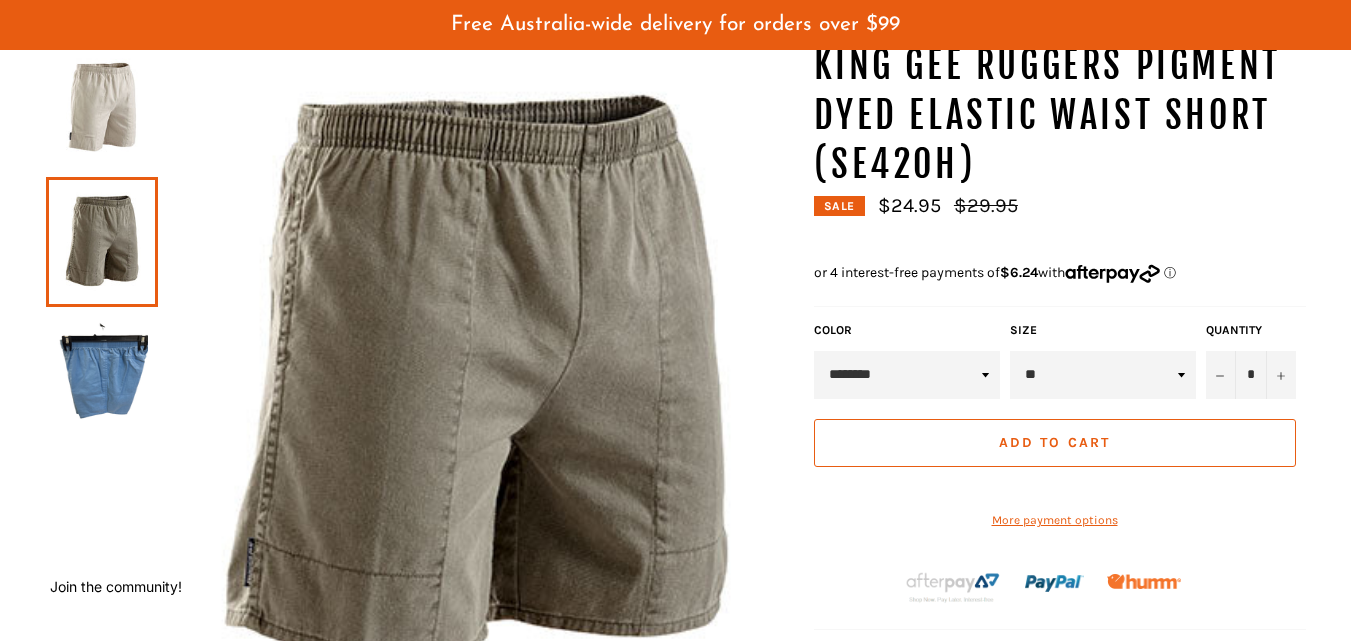 scroll, scrollTop: 0, scrollLeft: 0, axis: both 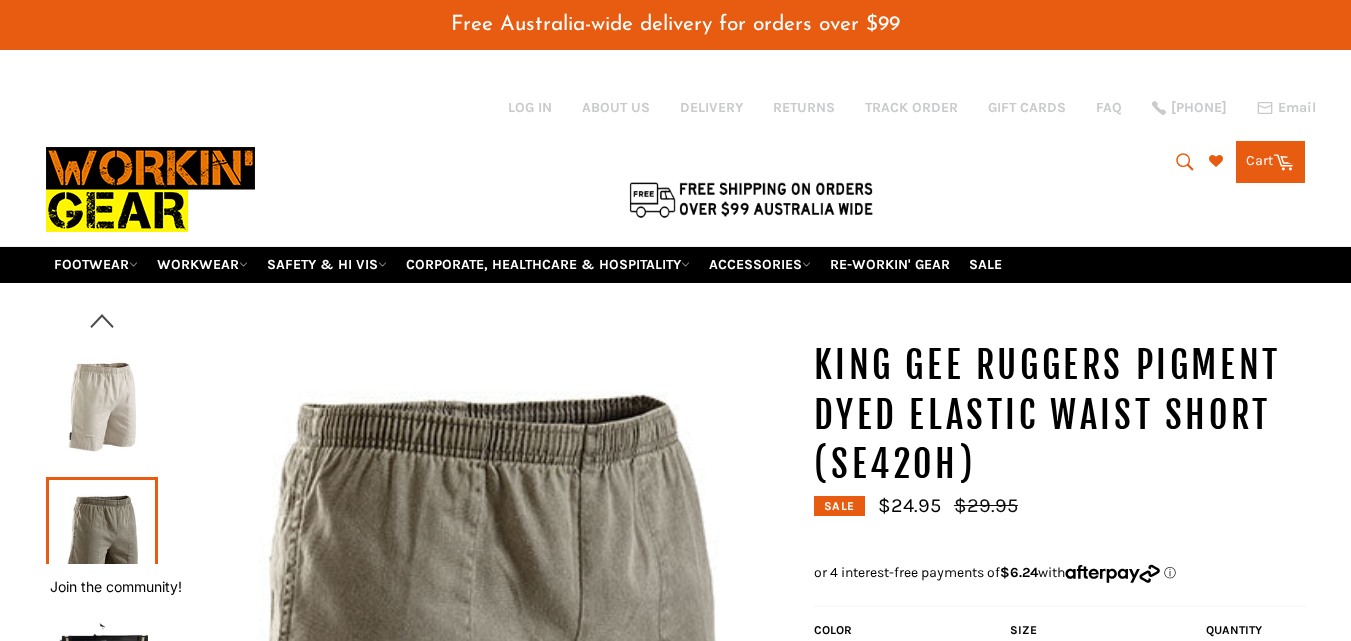 click 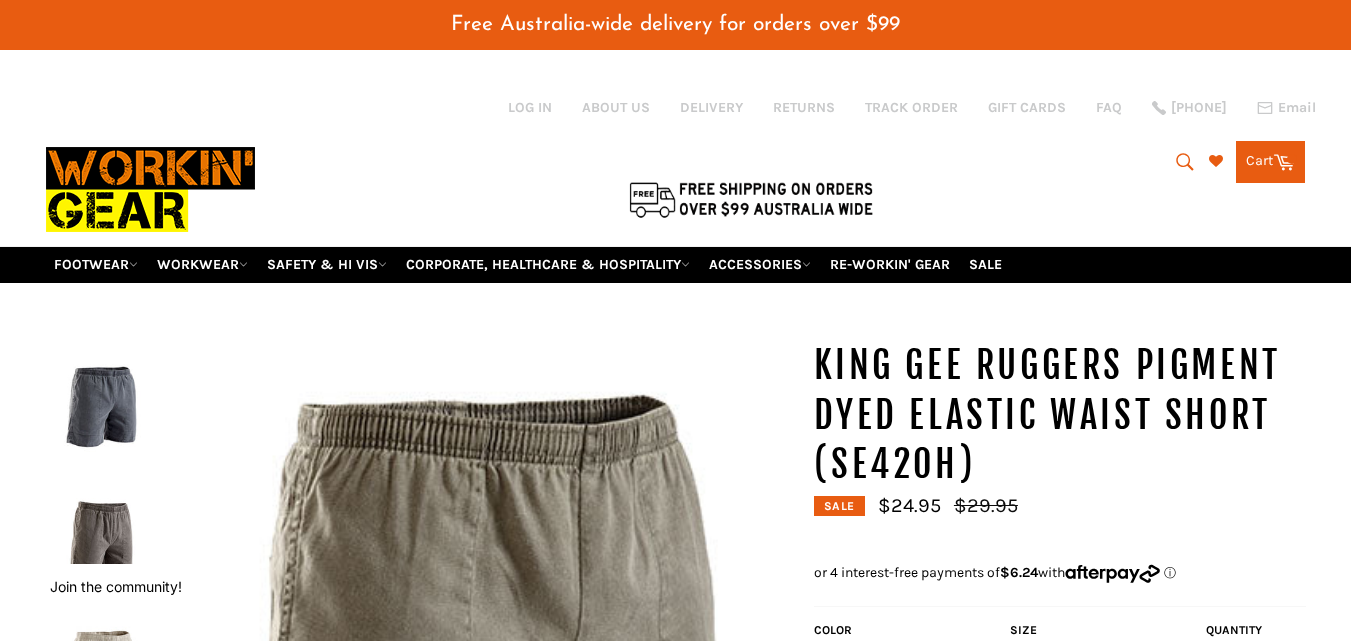click at bounding box center [102, 408] 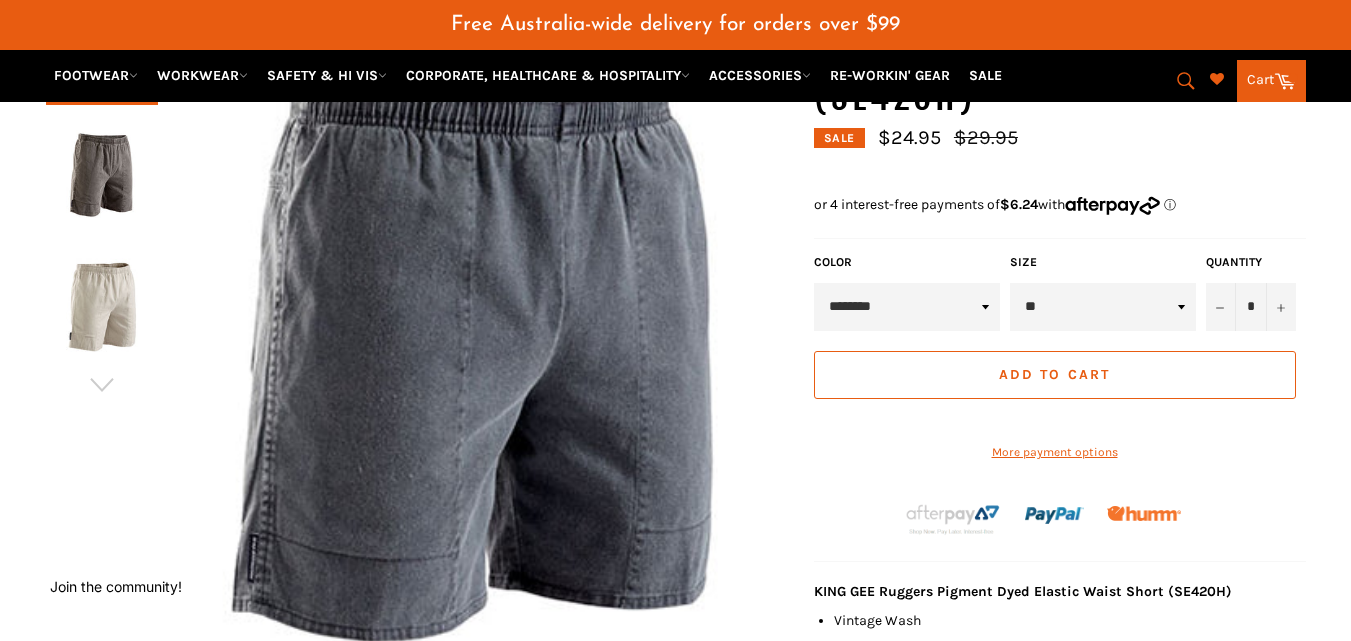 scroll, scrollTop: 400, scrollLeft: 0, axis: vertical 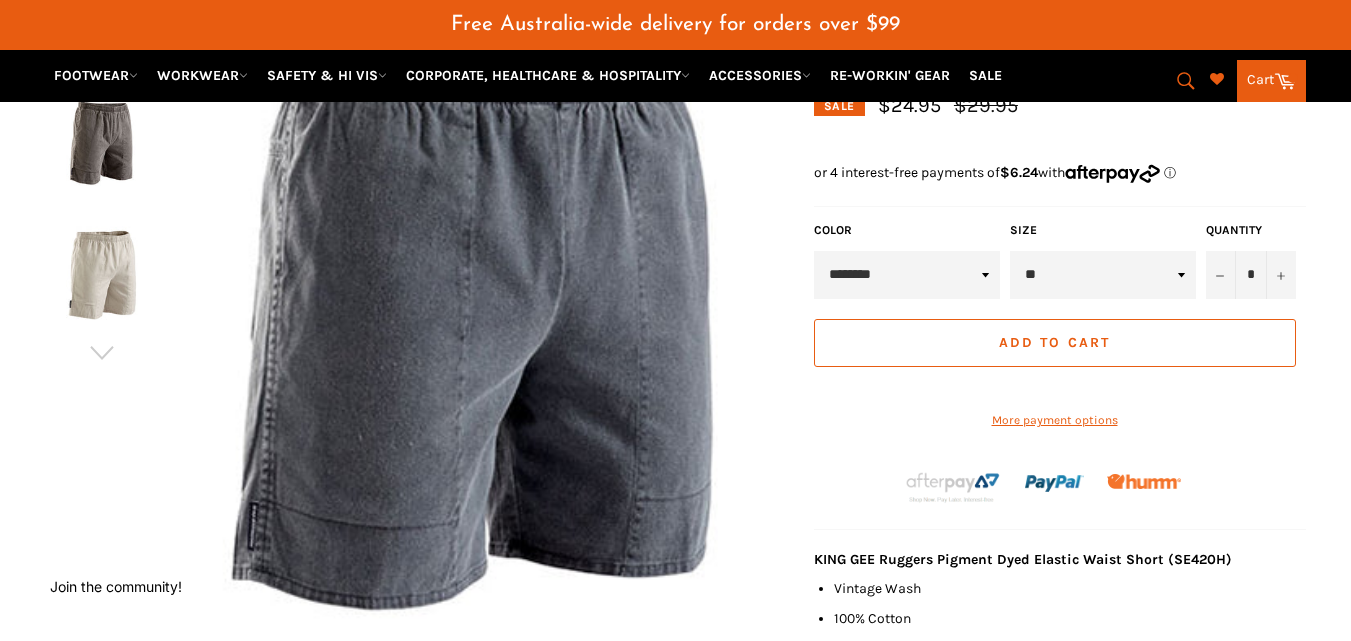 click on "********
****
*****
****
*********" at bounding box center [907, 275] 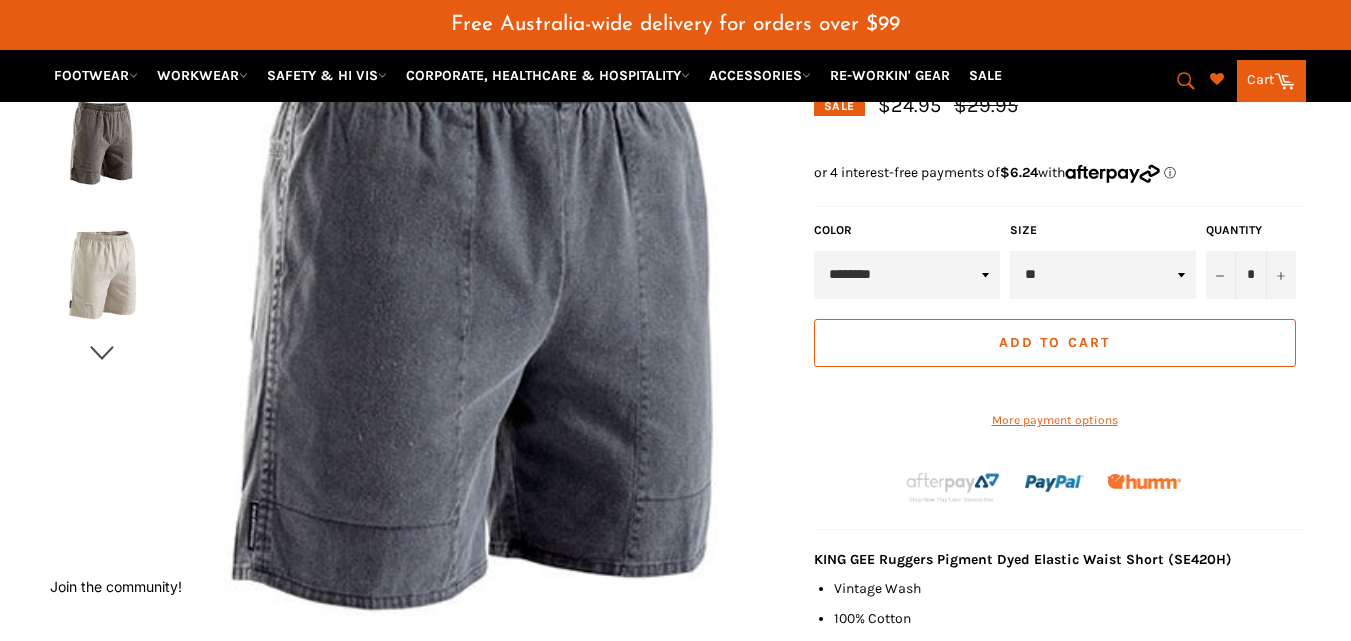 click 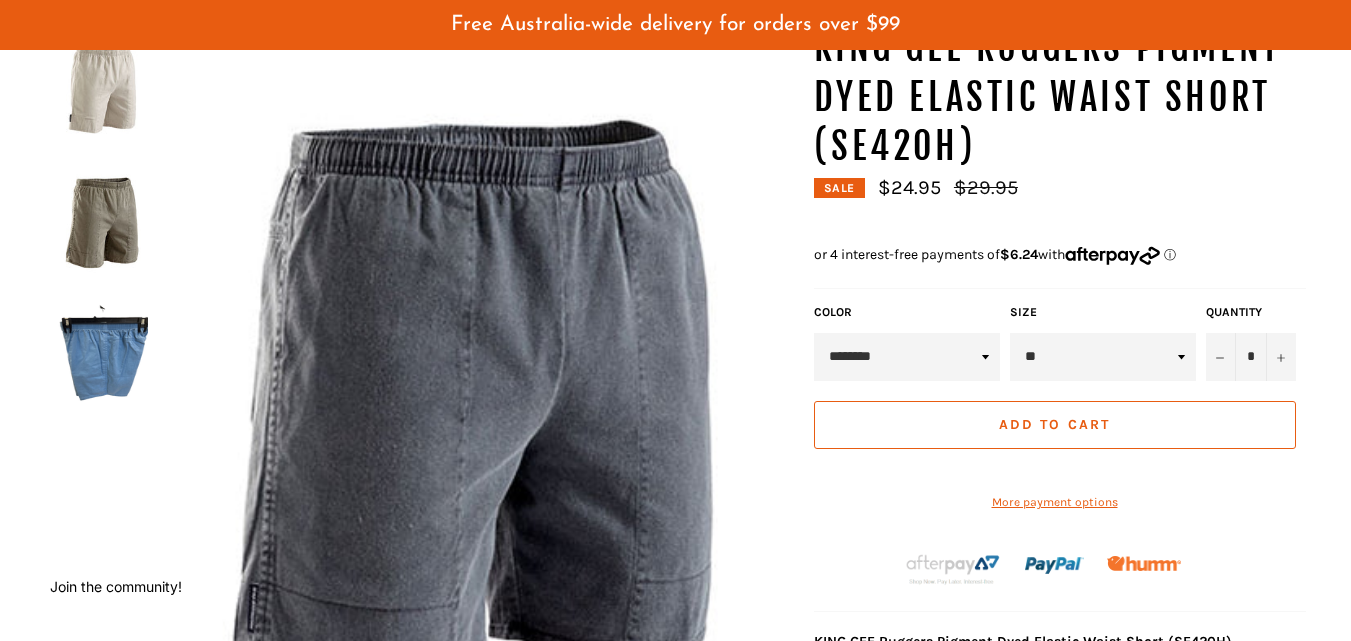 scroll, scrollTop: 100, scrollLeft: 0, axis: vertical 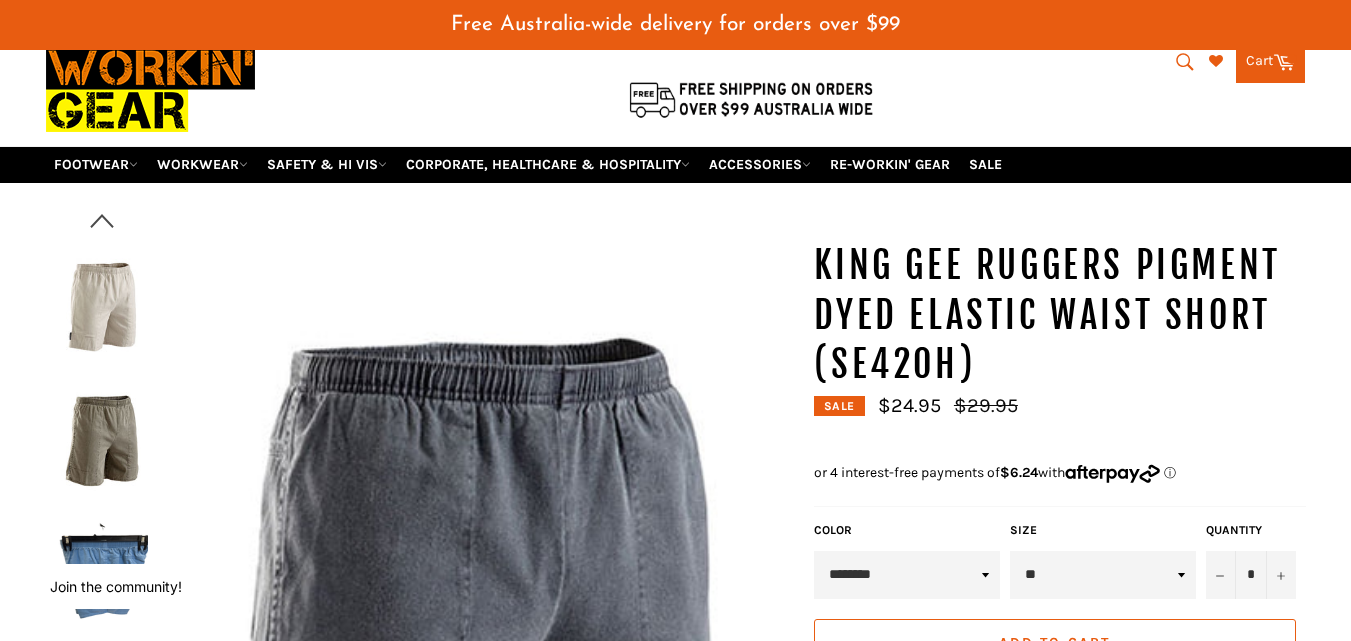 click 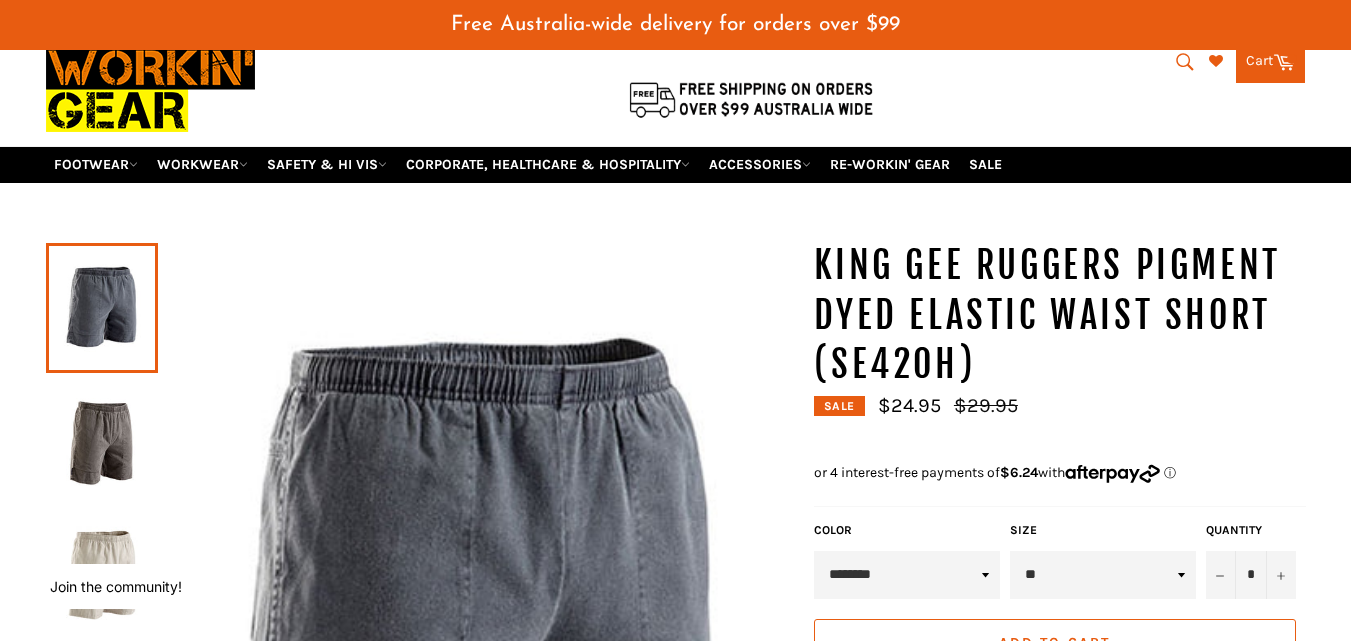 click on "********
****
*****
****
*********" at bounding box center (907, 575) 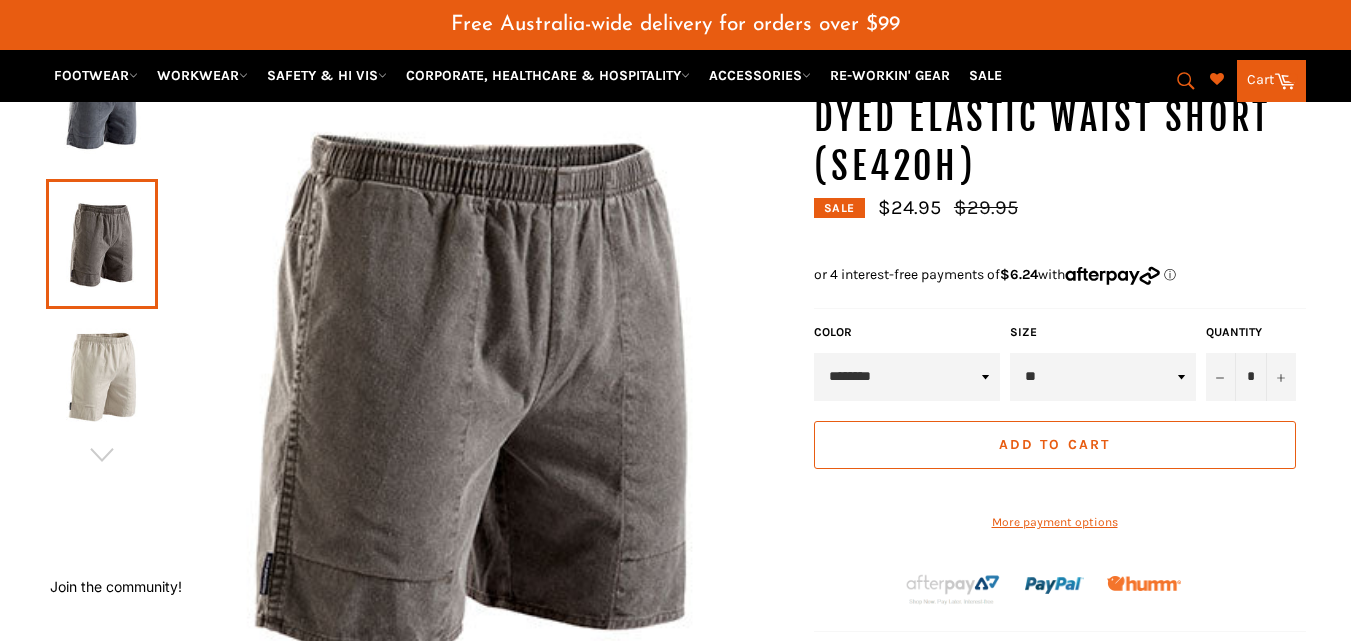 scroll, scrollTop: 300, scrollLeft: 0, axis: vertical 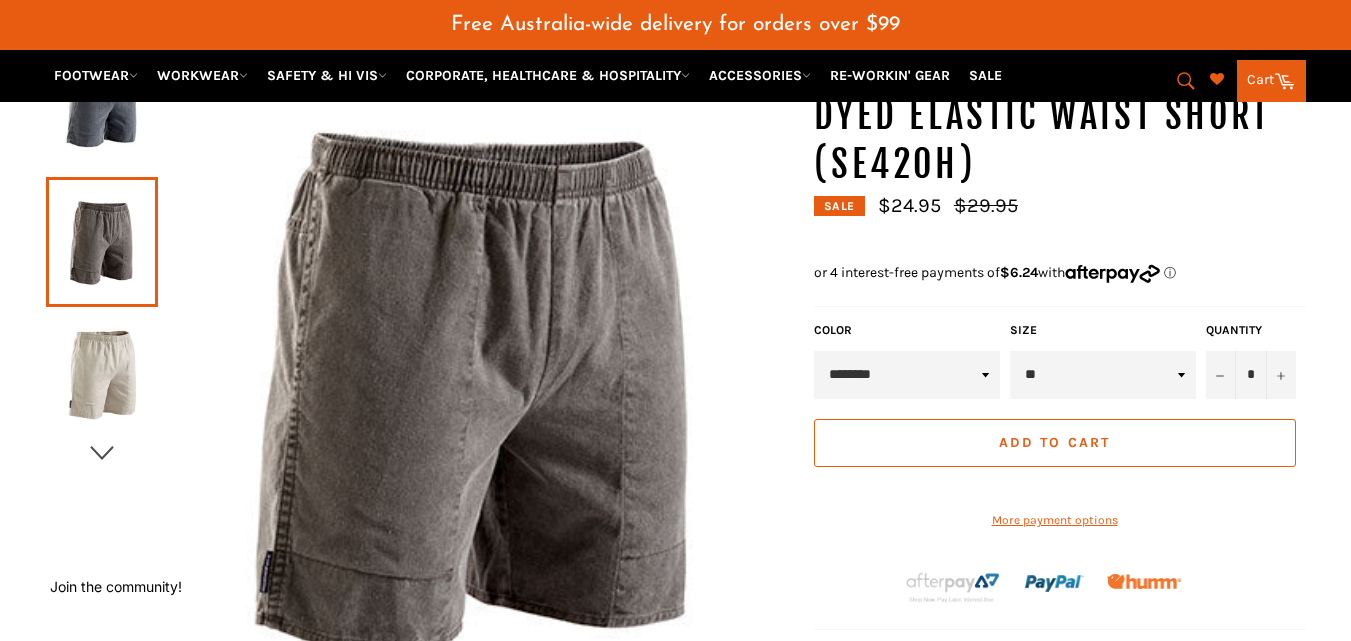 click 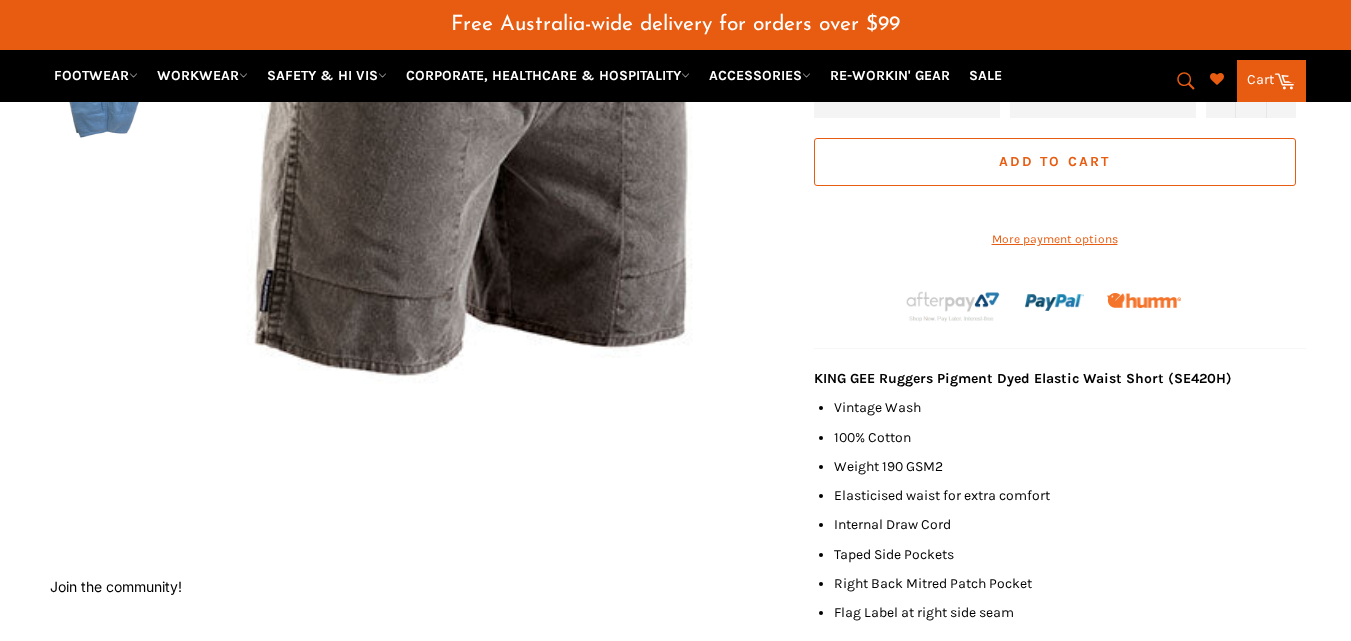 scroll, scrollTop: 400, scrollLeft: 0, axis: vertical 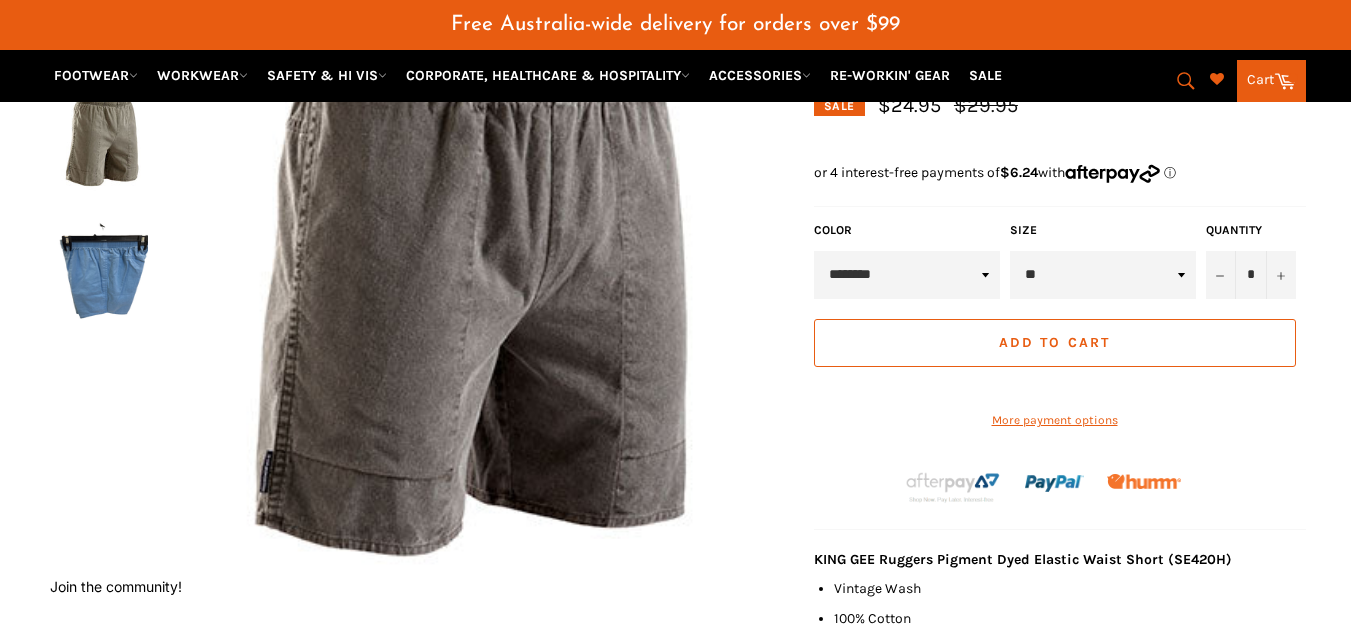 click at bounding box center (102, 276) 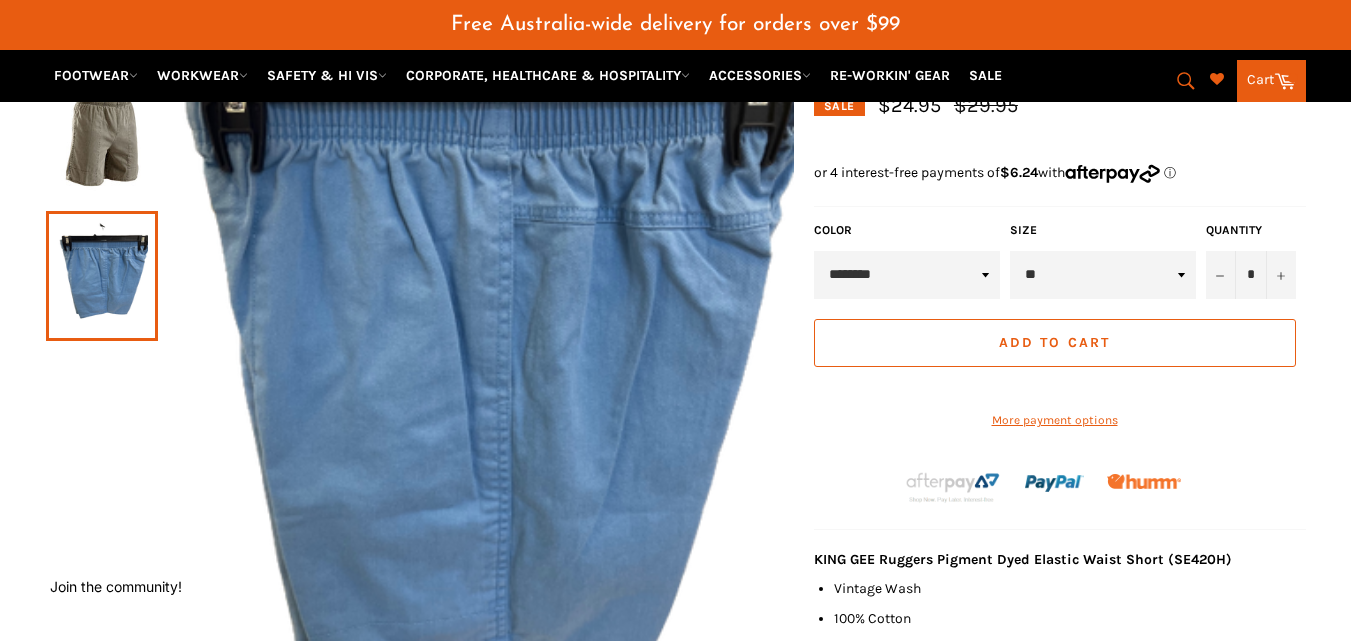 click on "********
****
*****
****
*********" at bounding box center [907, 275] 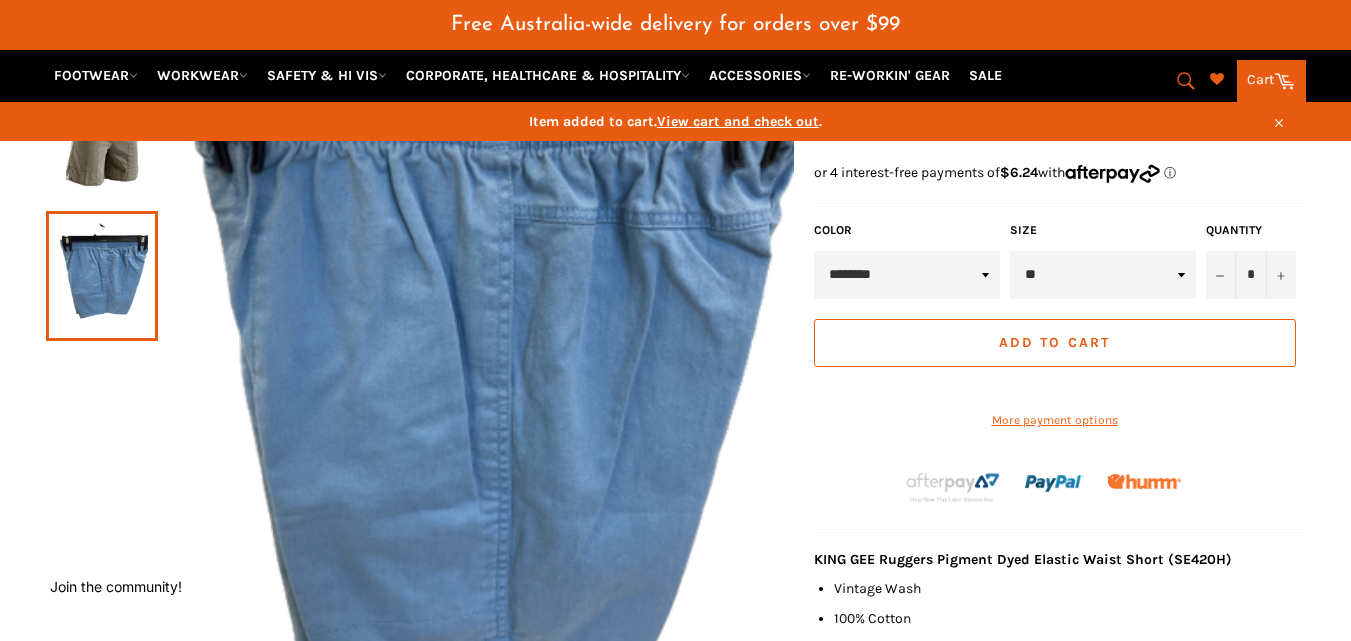 click on "********
****
*****
****
*********" at bounding box center [907, 275] 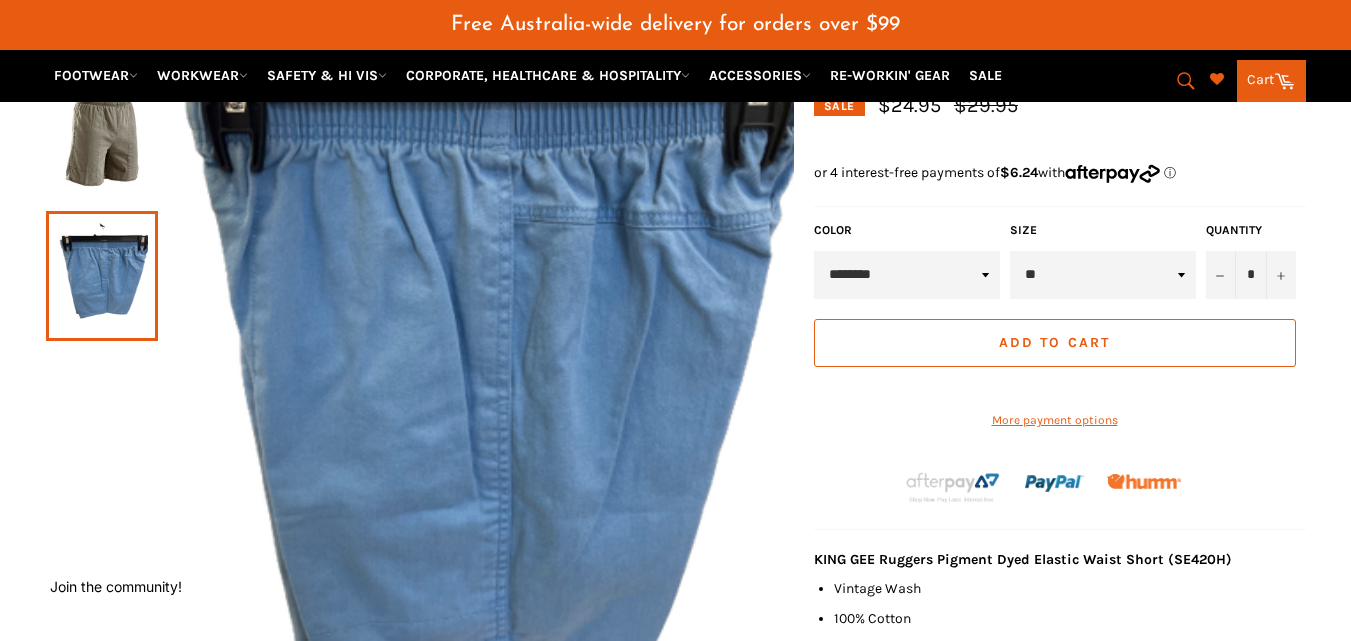 select on "****" 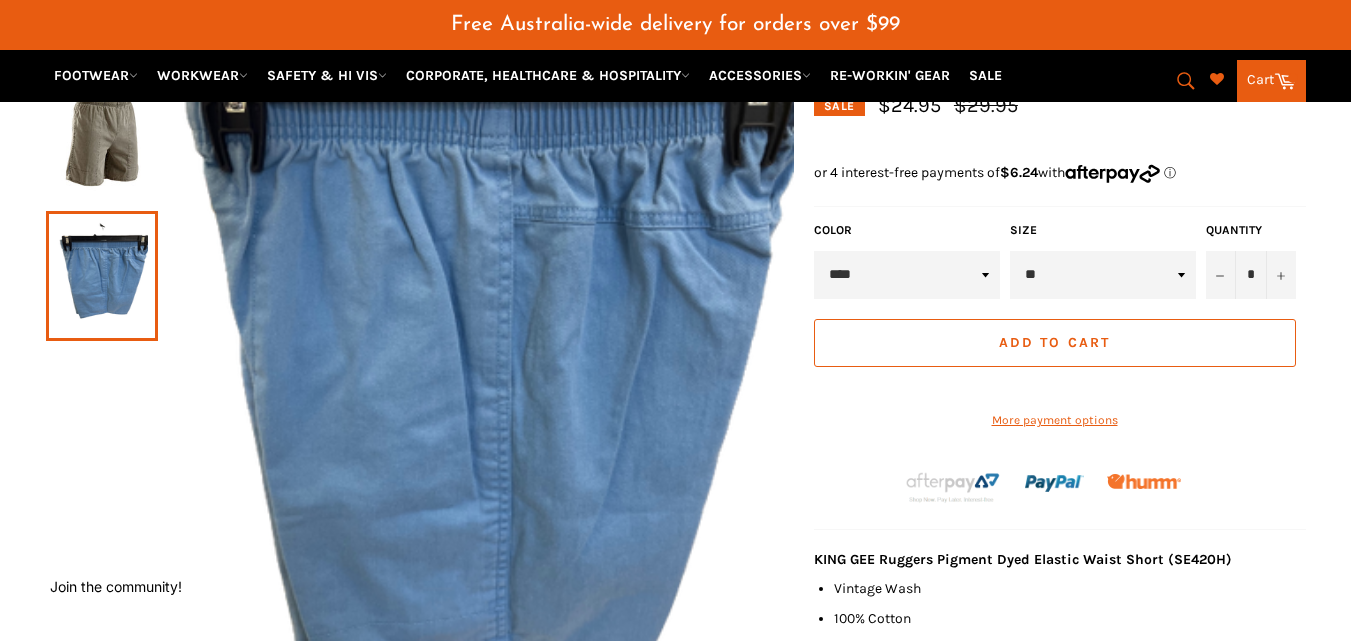 click on "********
****
*****
****
*********" at bounding box center (907, 275) 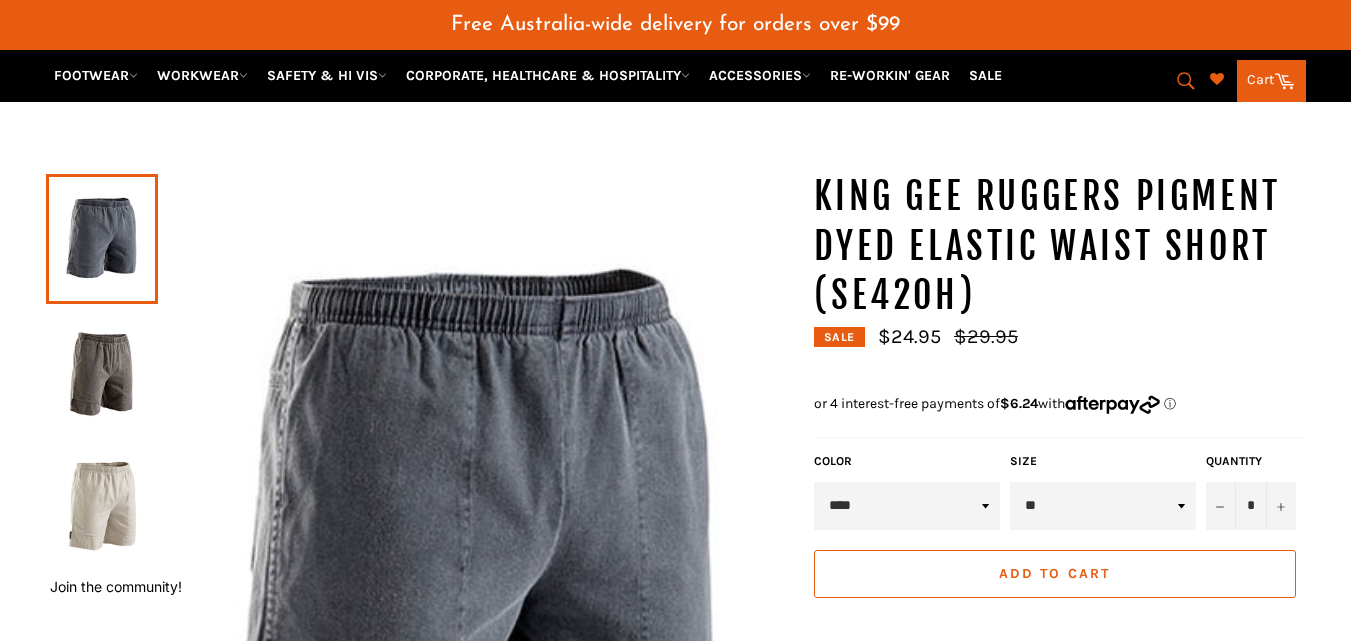 scroll, scrollTop: 0, scrollLeft: 0, axis: both 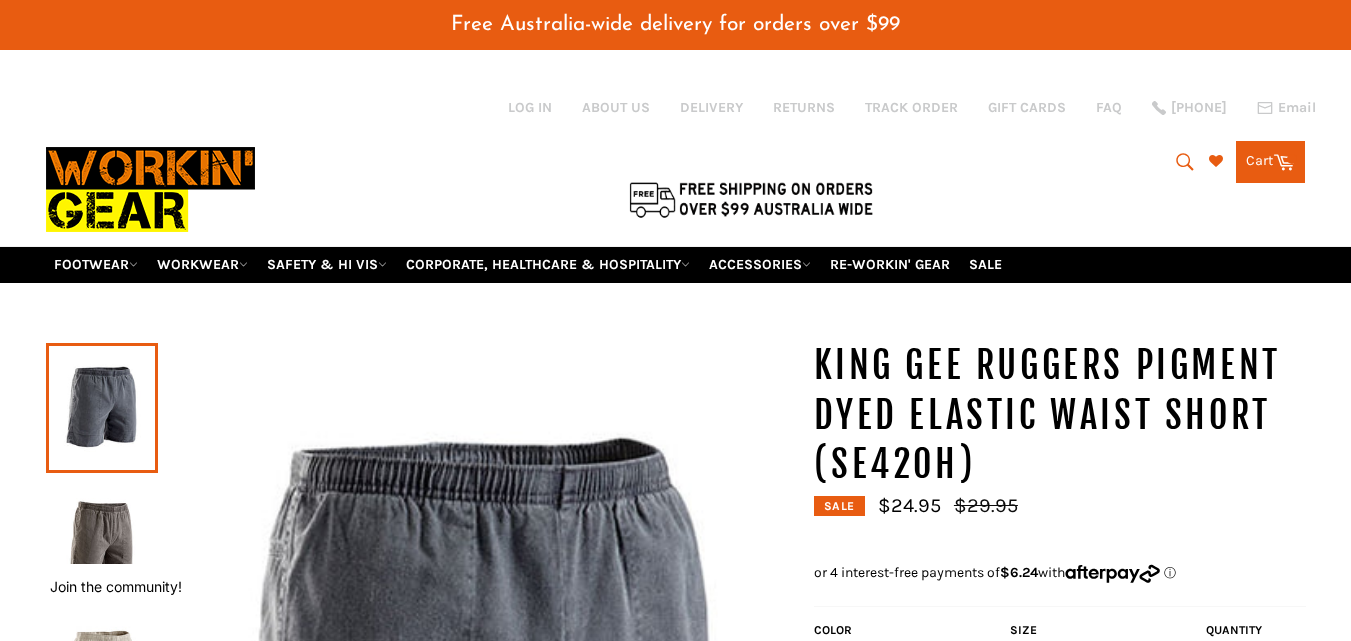 click at bounding box center (102, 408) 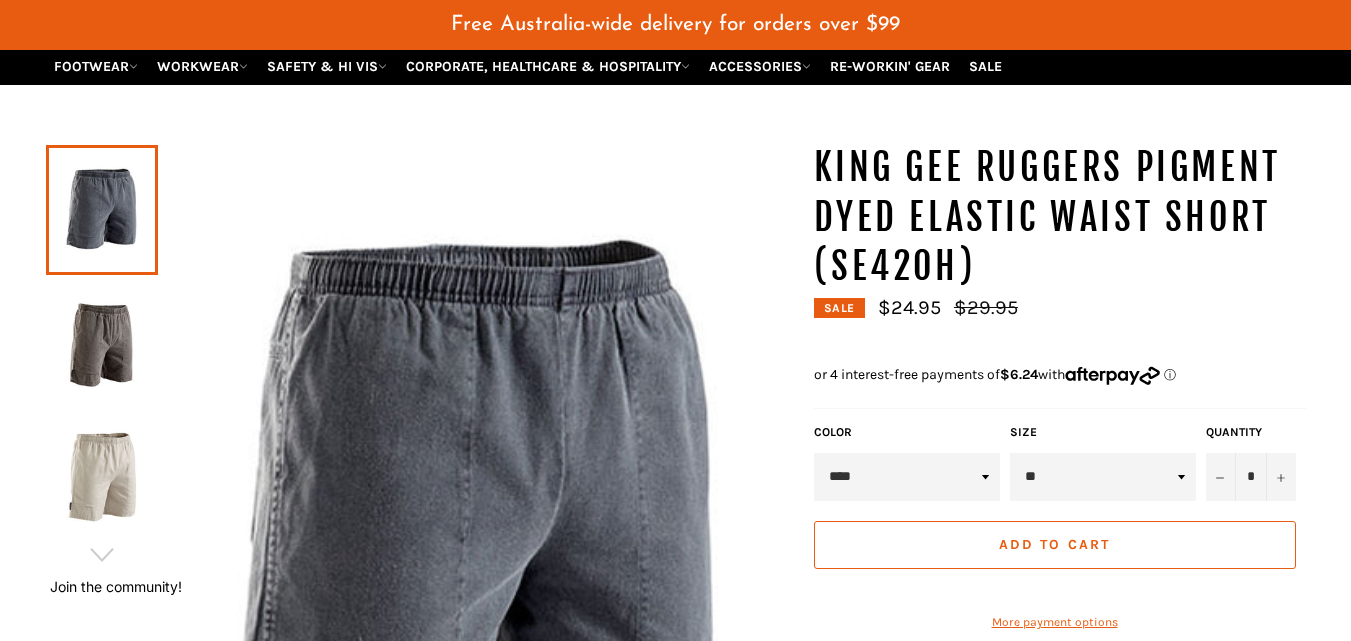 scroll, scrollTop: 200, scrollLeft: 0, axis: vertical 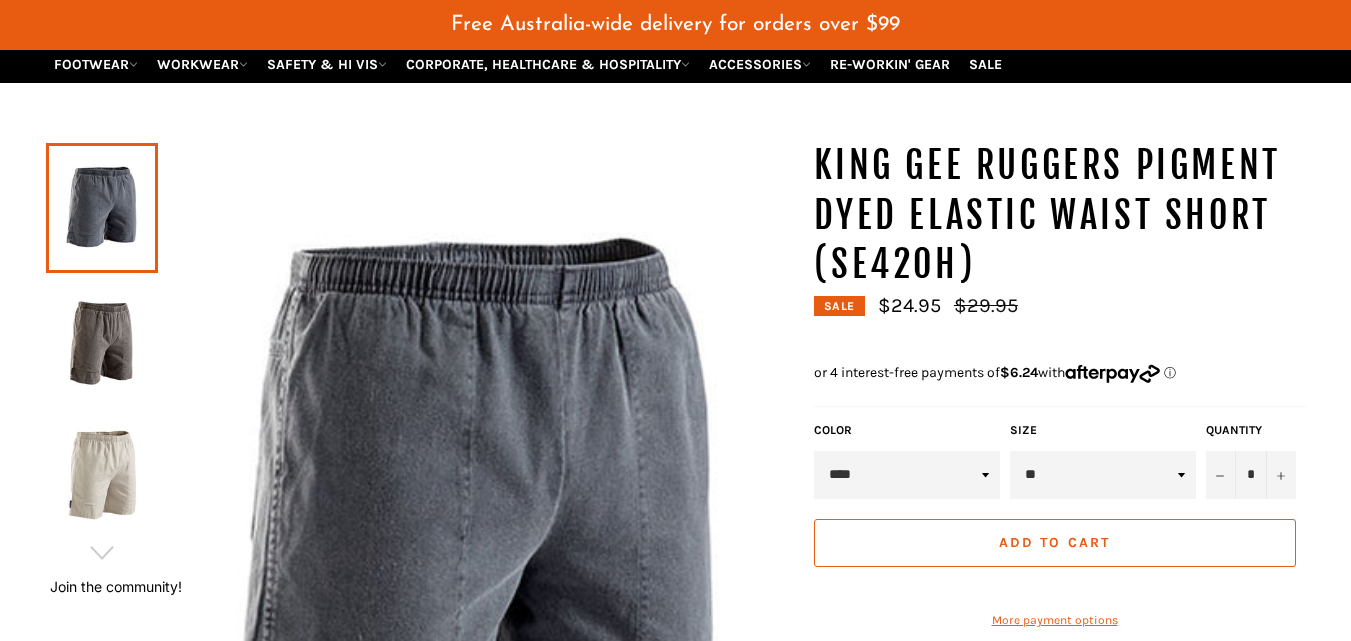 click at bounding box center (102, 342) 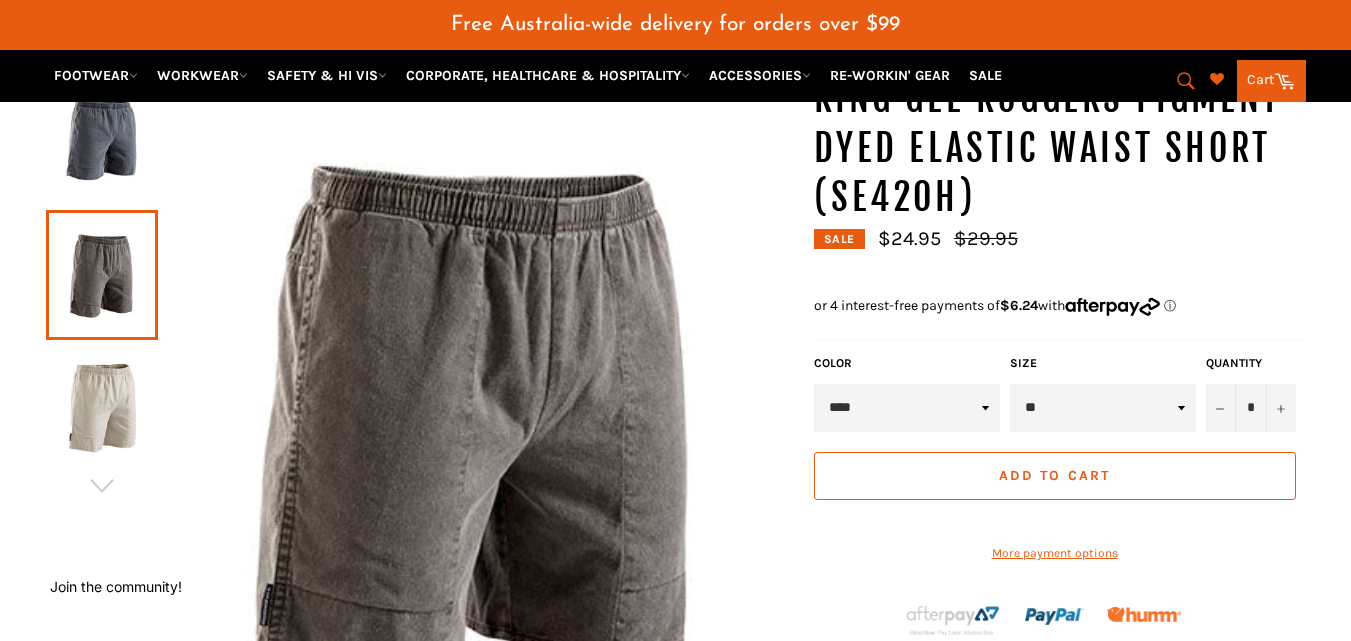 scroll, scrollTop: 300, scrollLeft: 0, axis: vertical 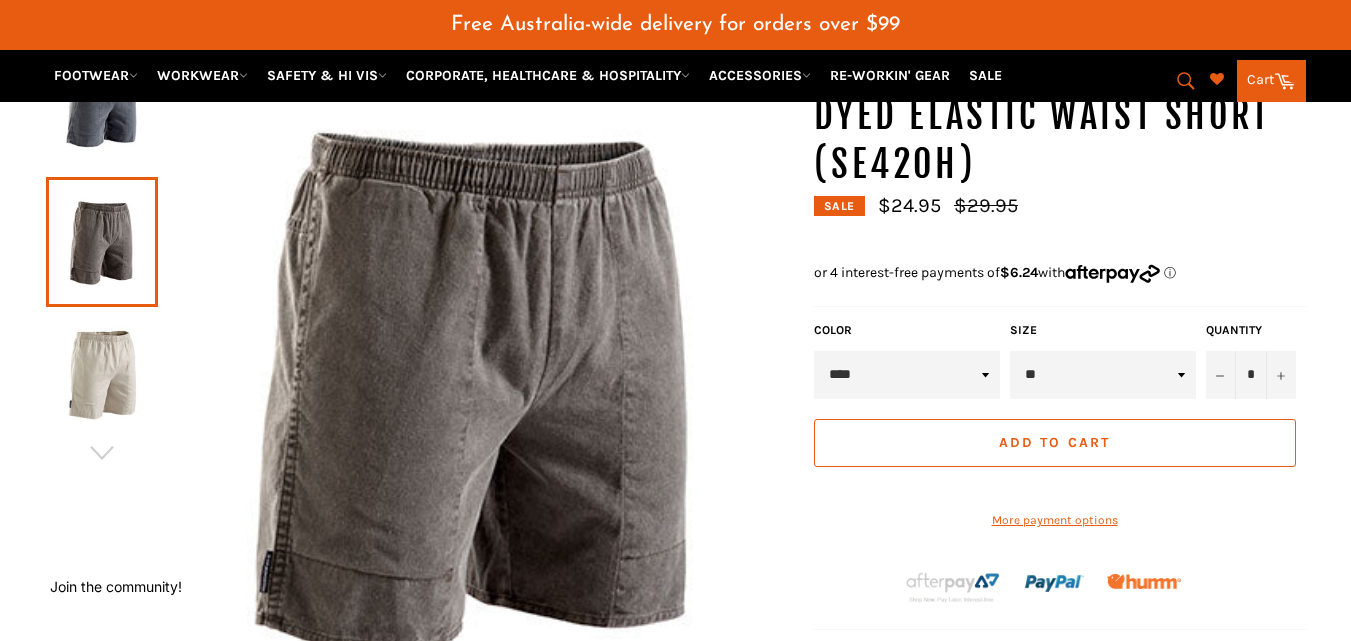 click at bounding box center [102, 376] 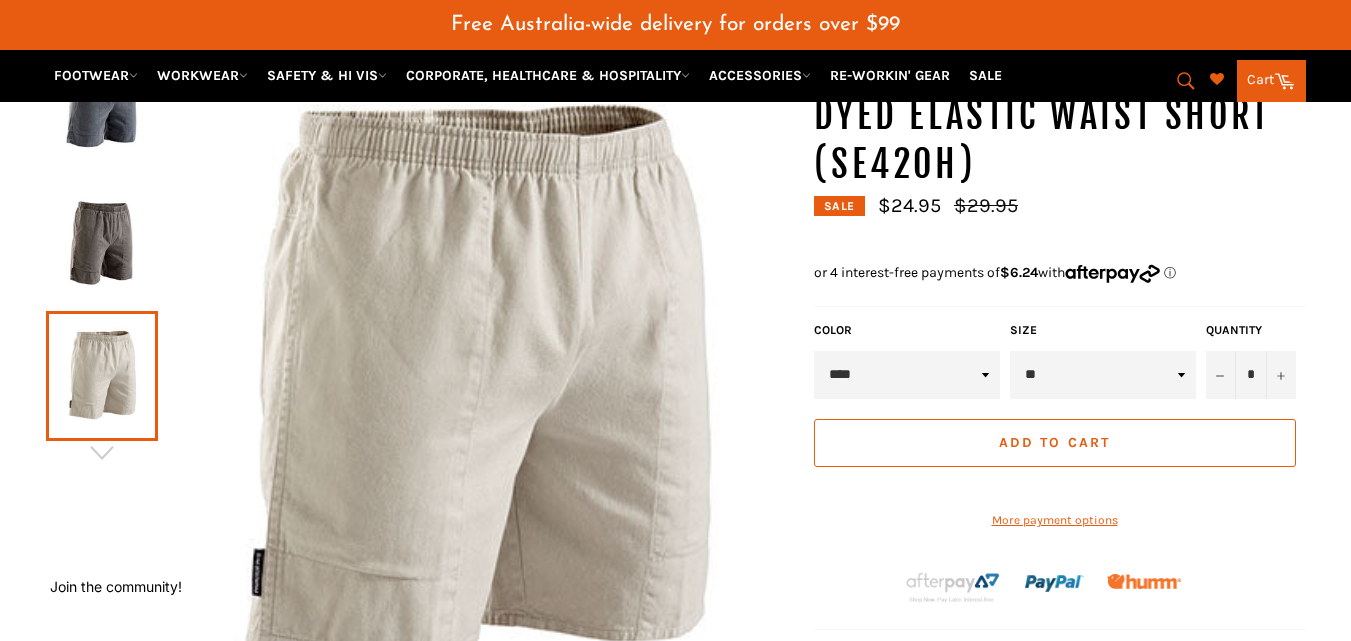 scroll, scrollTop: 500, scrollLeft: 0, axis: vertical 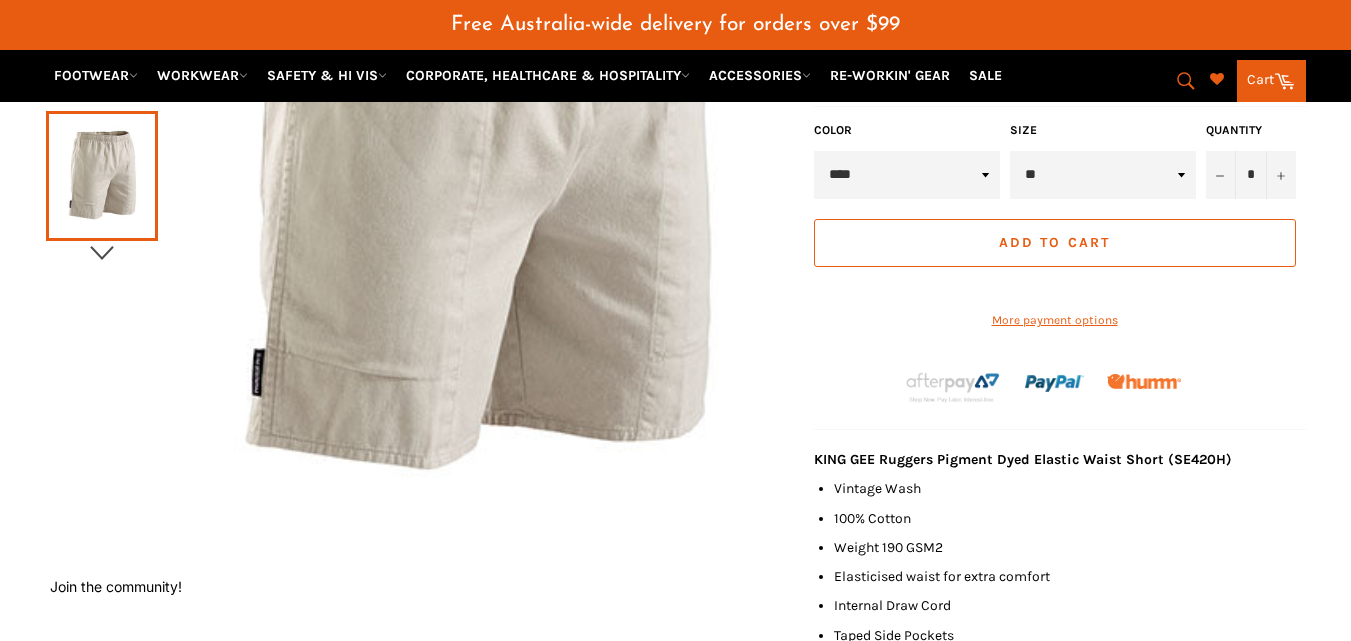 click 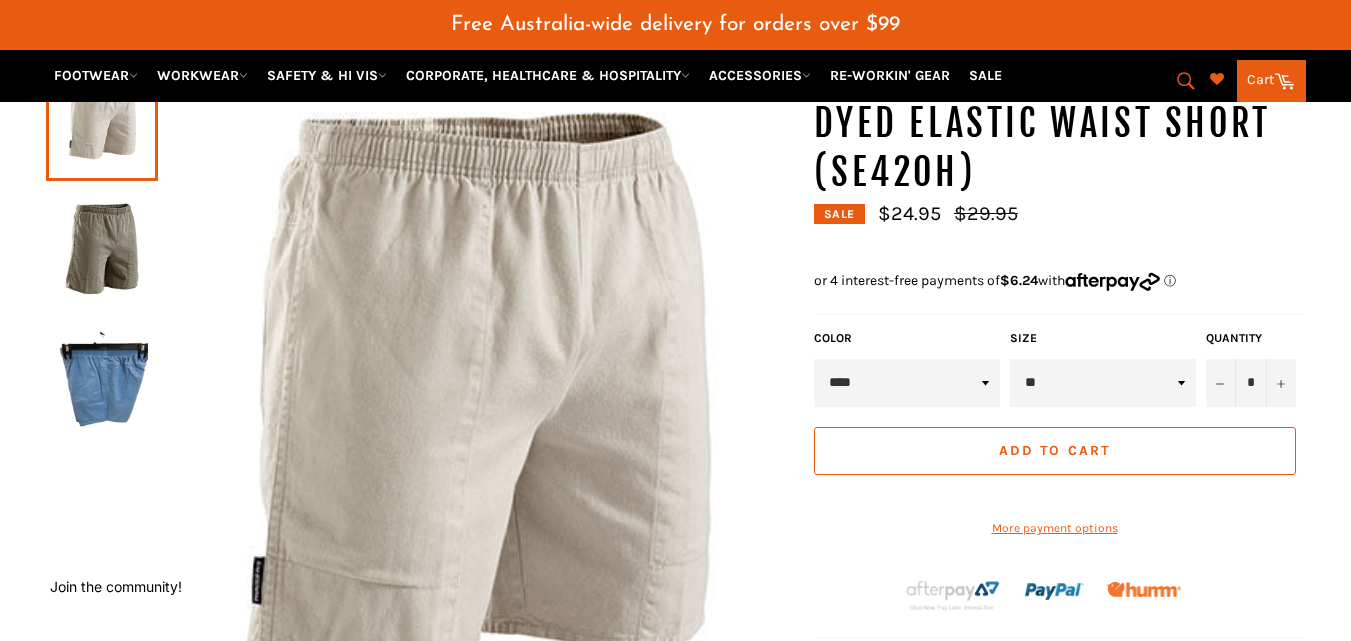 scroll, scrollTop: 300, scrollLeft: 0, axis: vertical 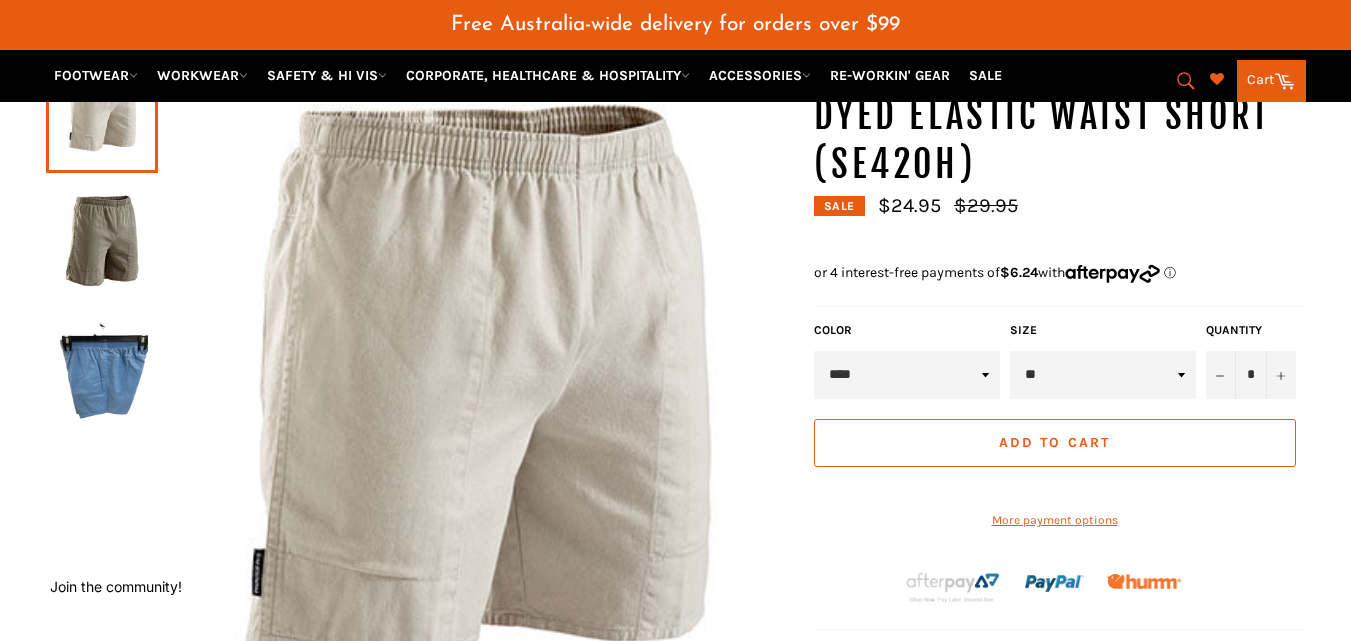 click on "Add to Cart" at bounding box center (1054, 442) 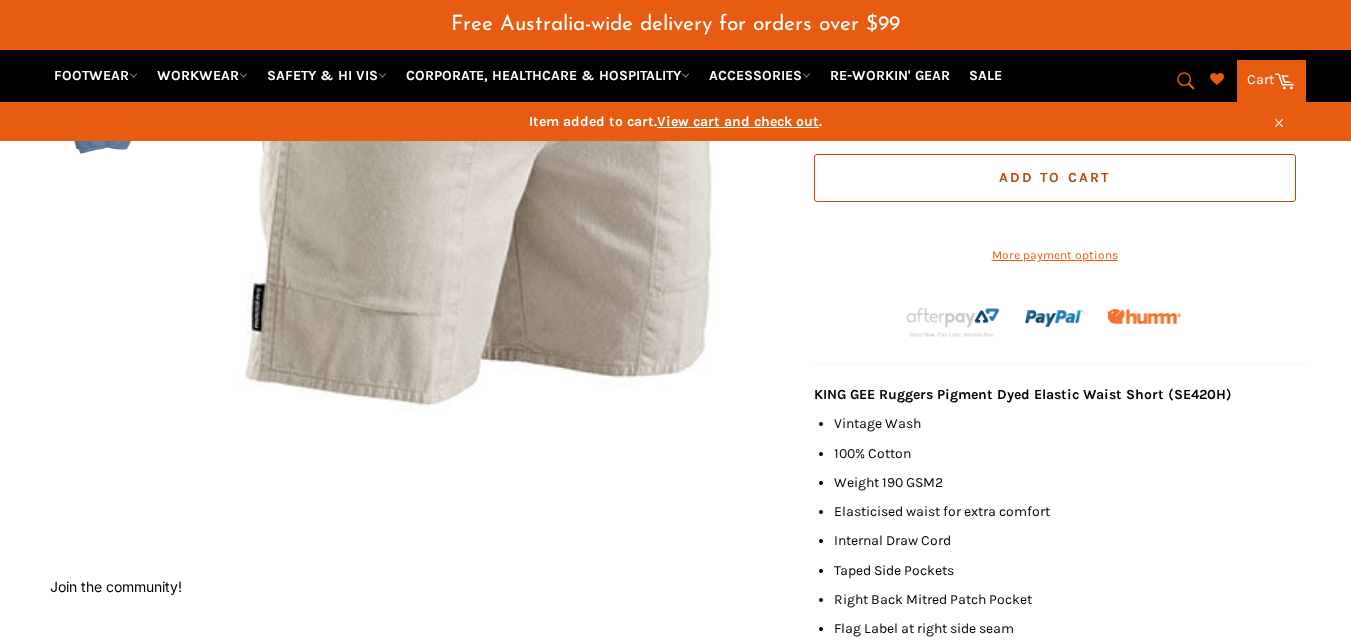 scroll, scrollTop: 600, scrollLeft: 0, axis: vertical 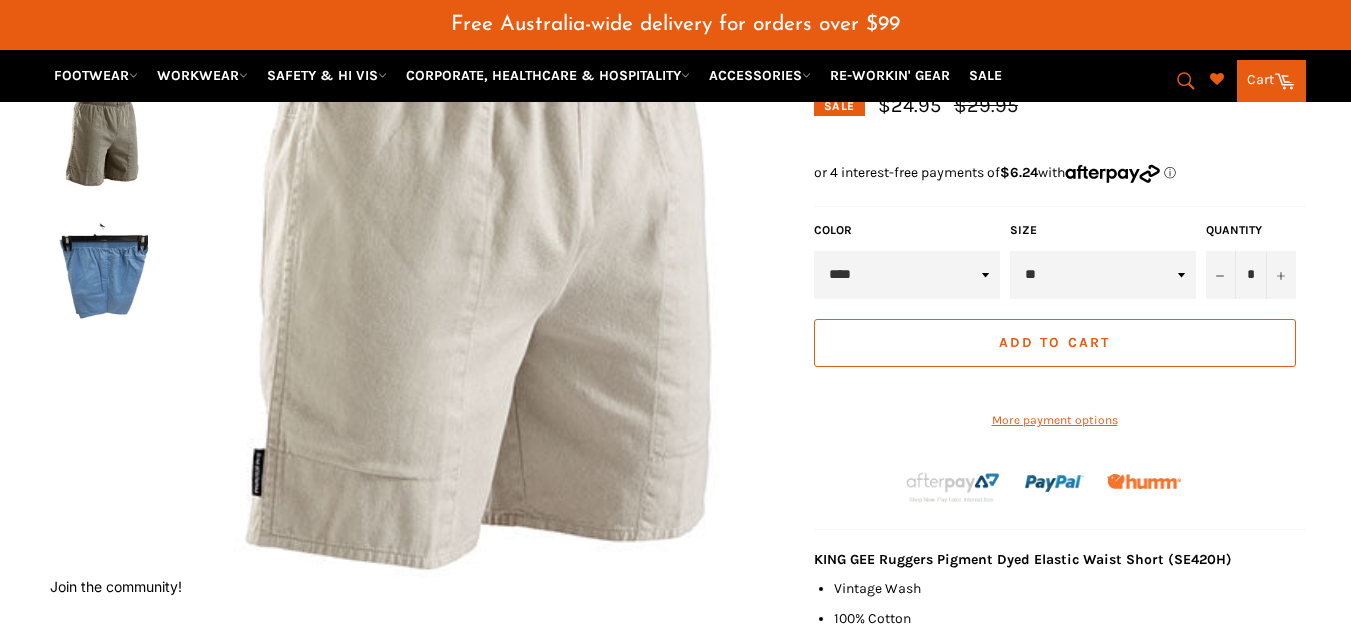click on "Cart
Cart" at bounding box center (1271, 81) 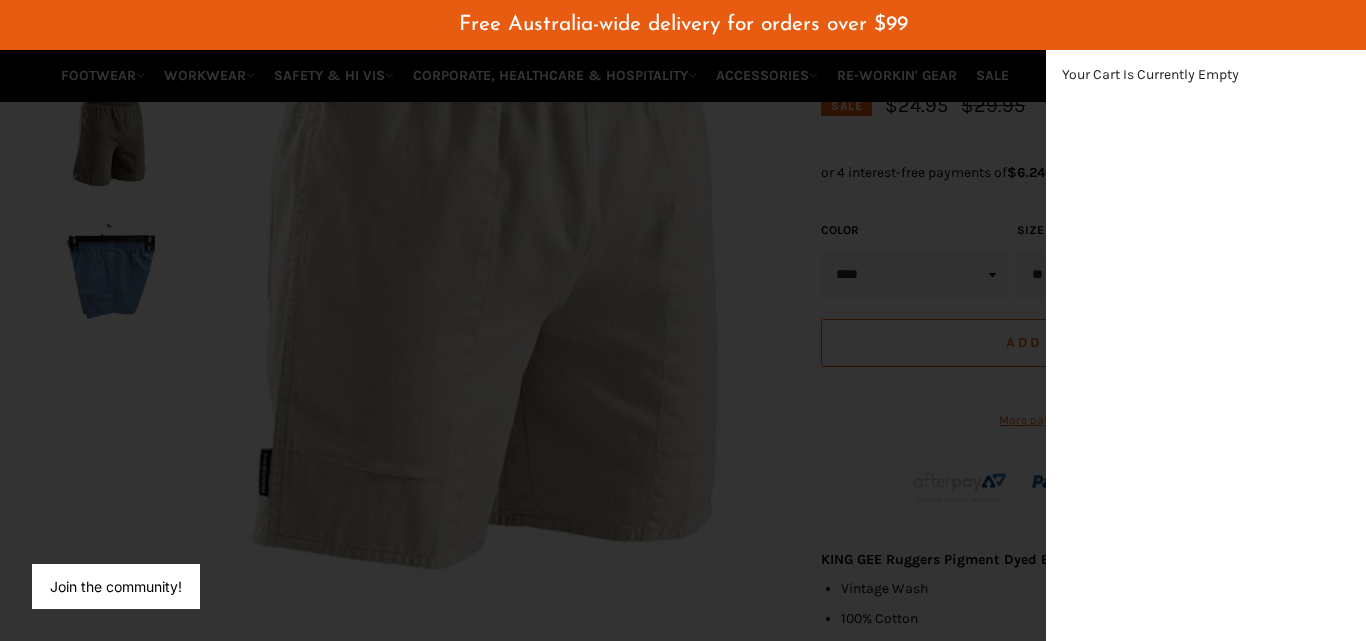 click at bounding box center (683, 320) 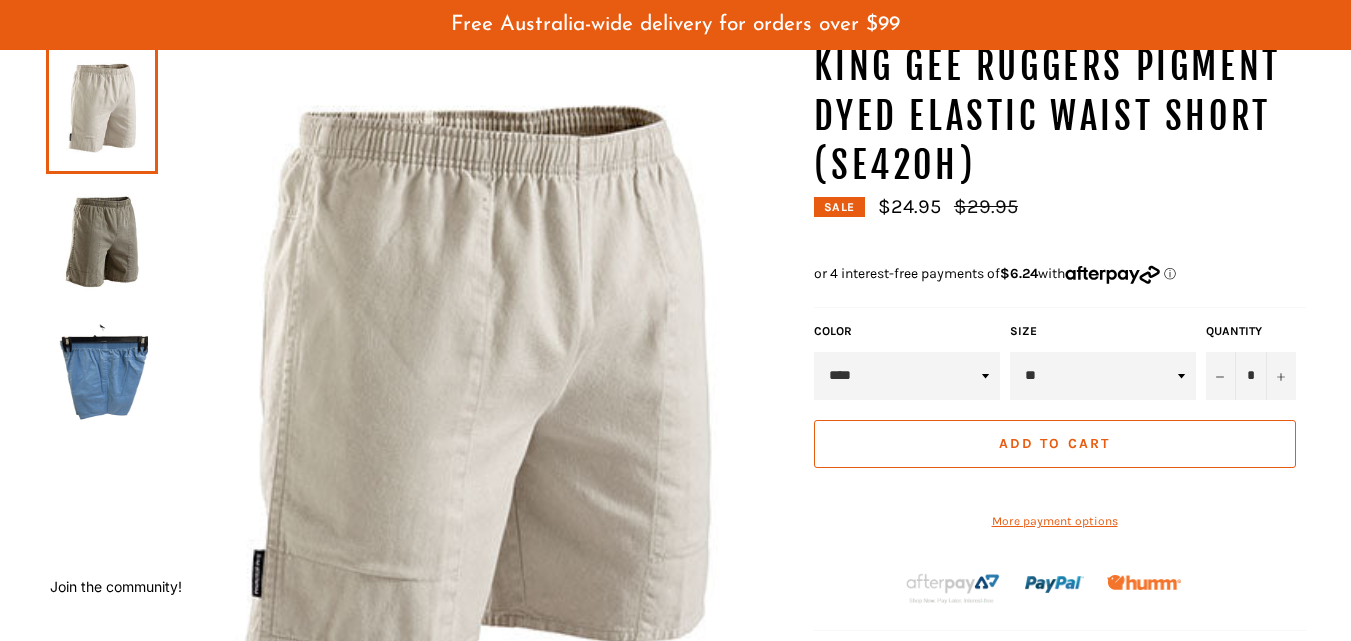 scroll, scrollTop: 300, scrollLeft: 0, axis: vertical 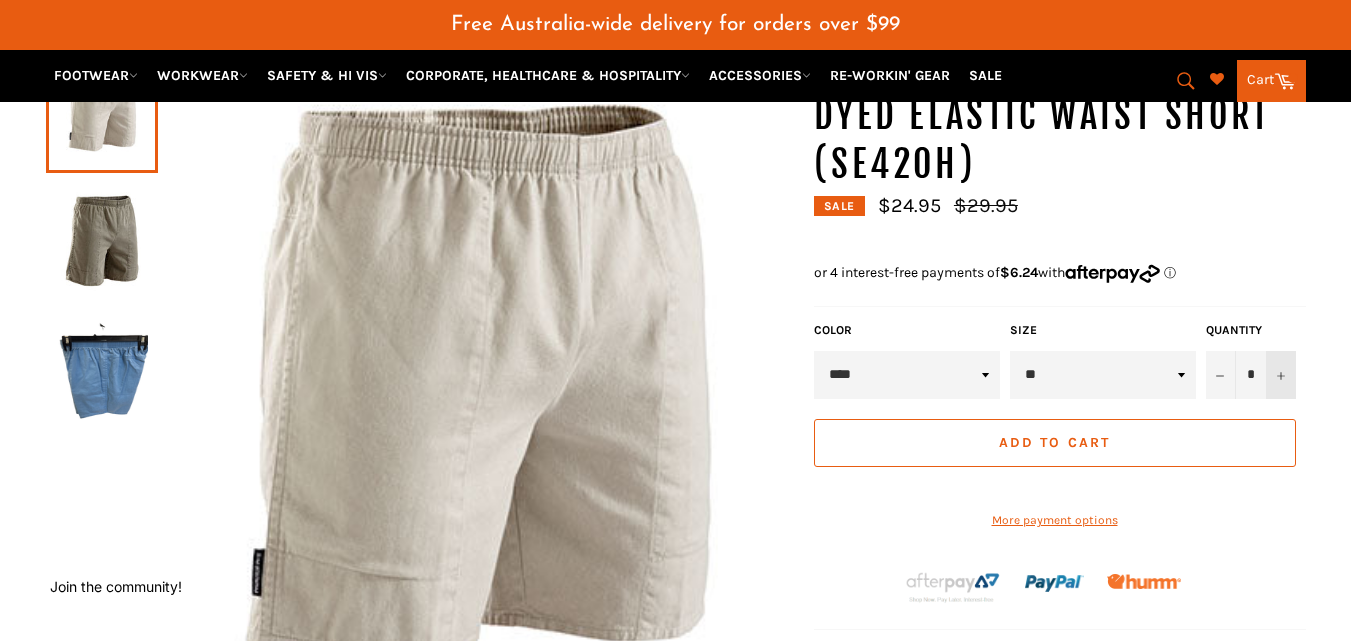 click on "+" at bounding box center (1281, 375) 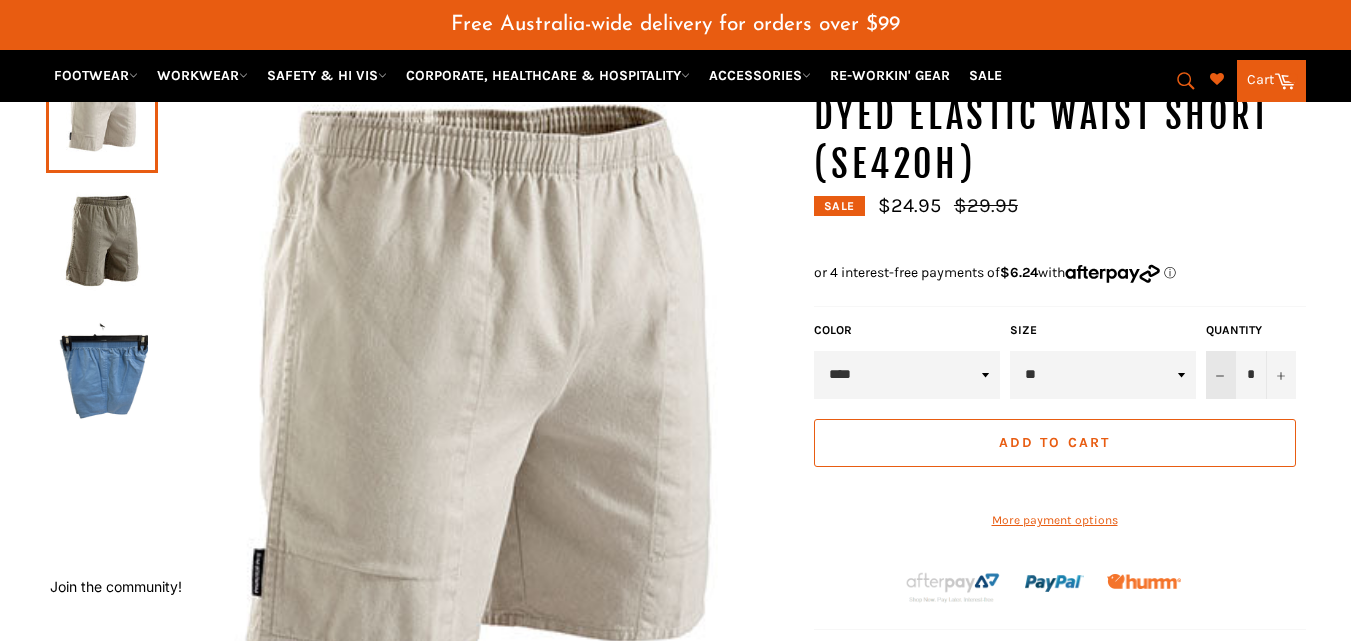 click 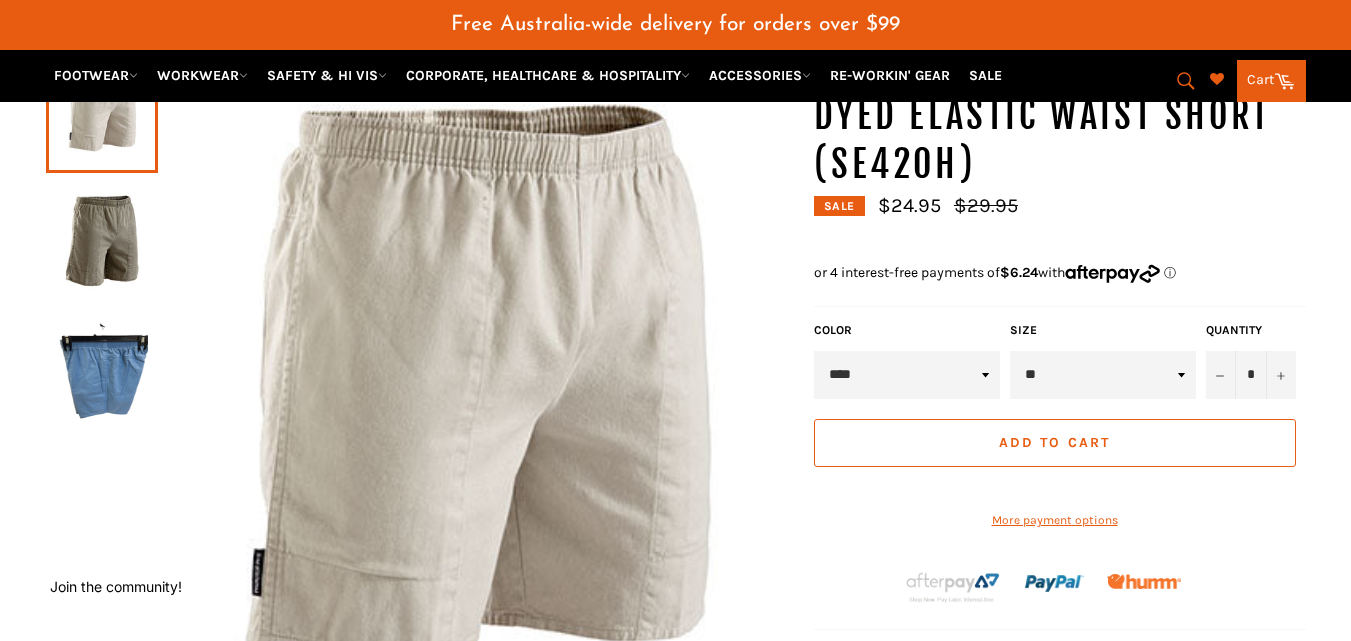 click on "Add to Cart" at bounding box center [1054, 442] 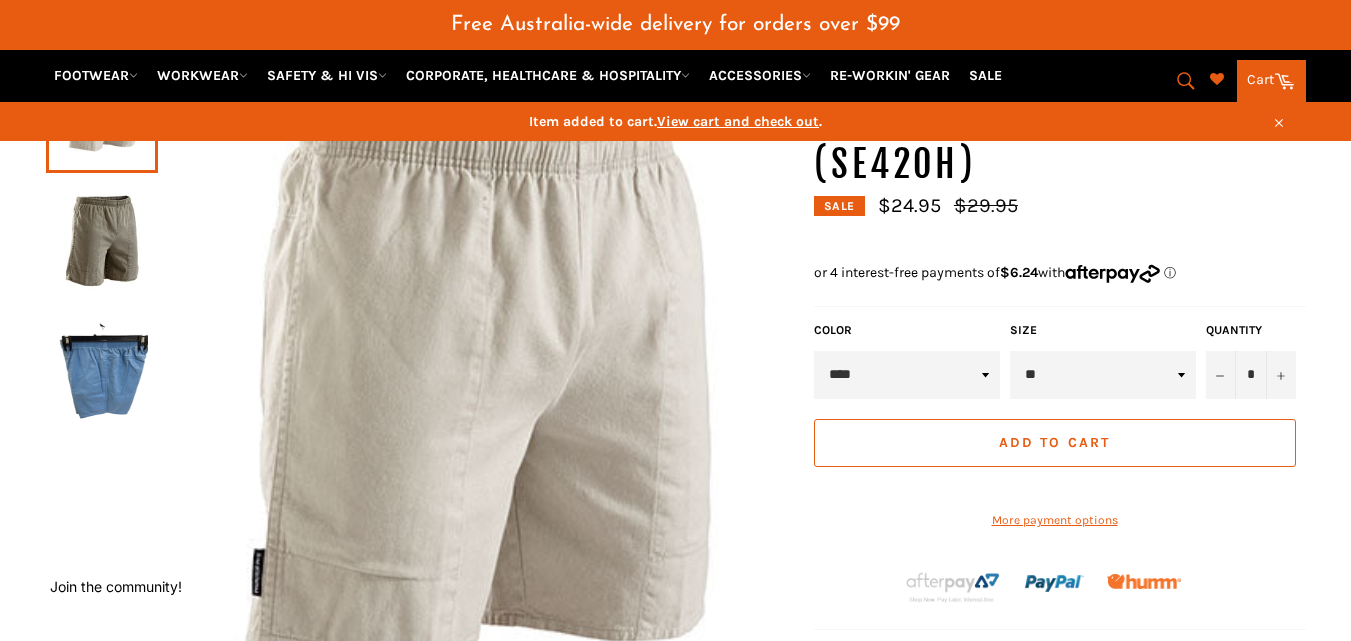 click on "View cart and check out" at bounding box center [738, 121] 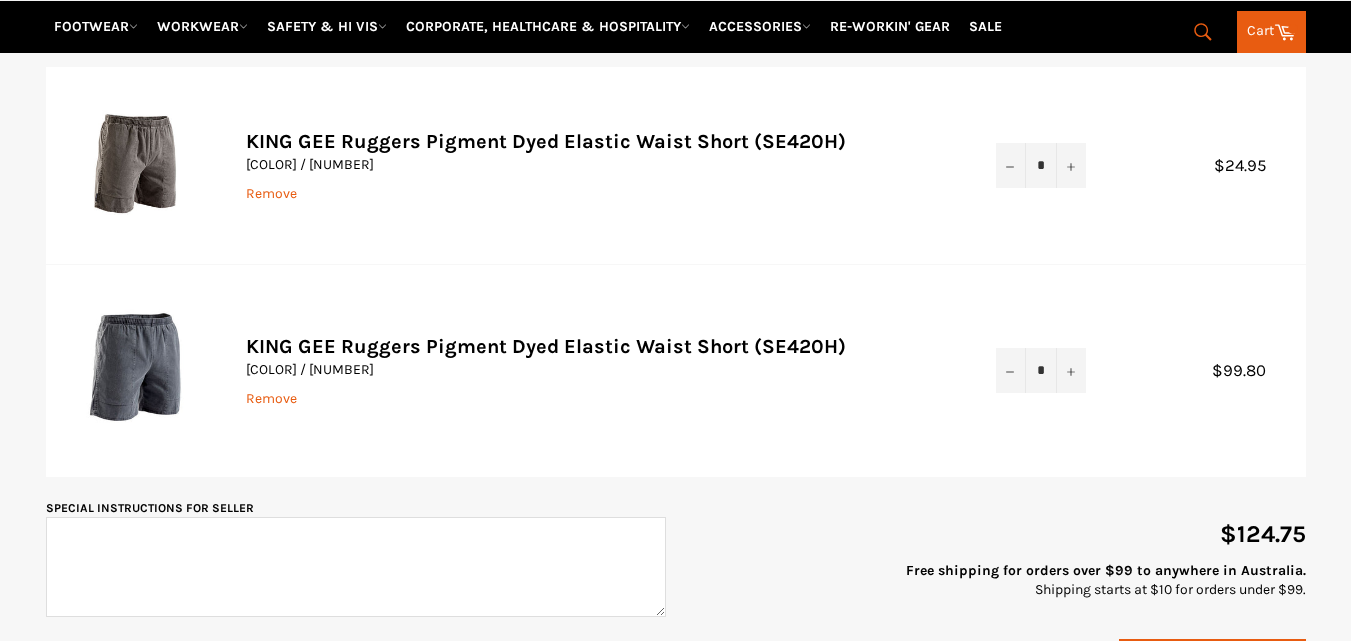 scroll, scrollTop: 300, scrollLeft: 0, axis: vertical 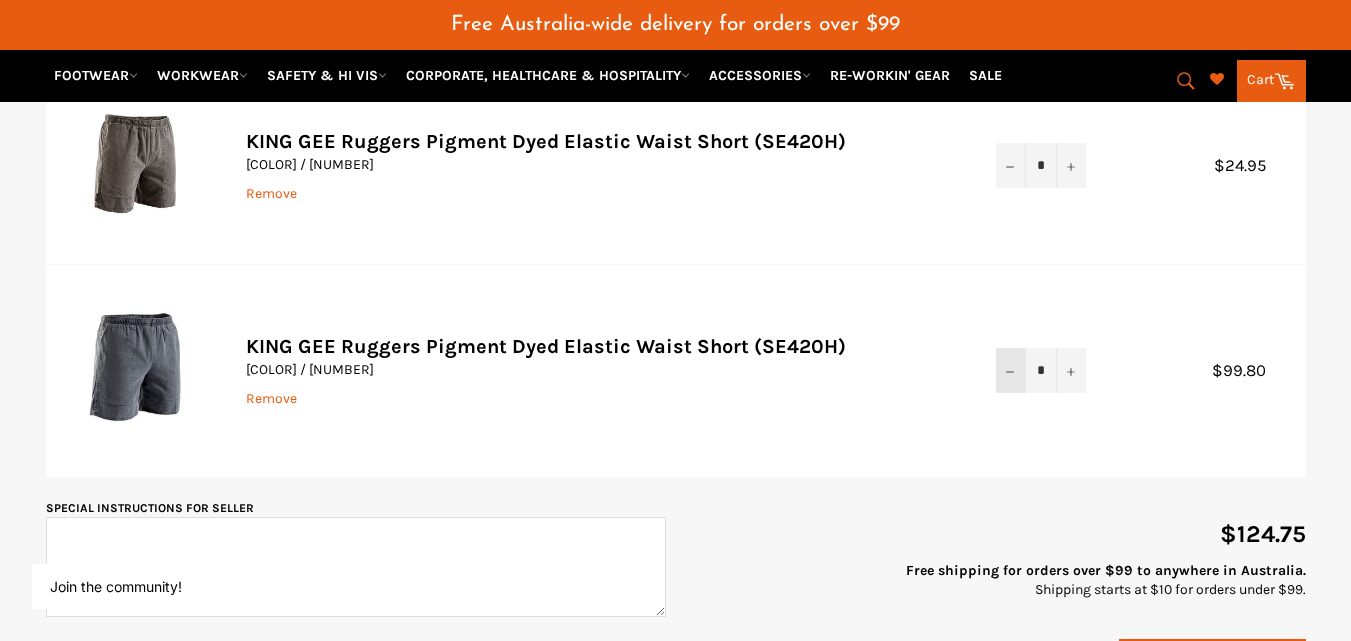 click on "−" at bounding box center (1011, 370) 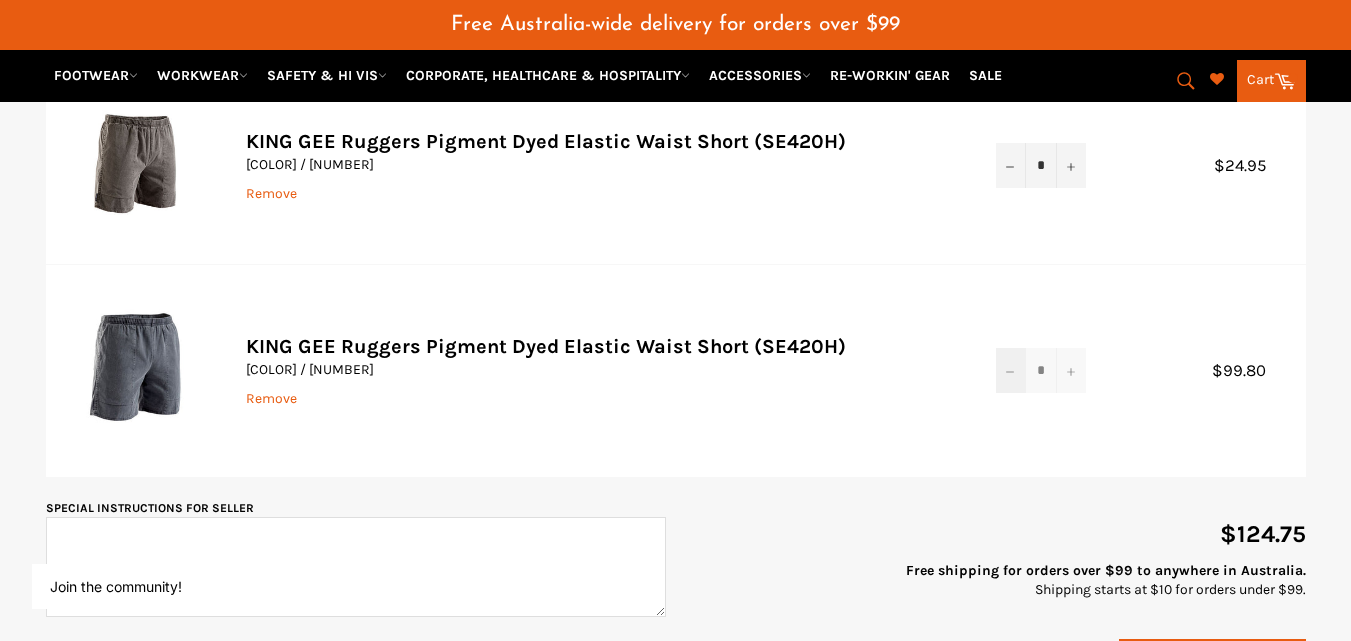click on "−" at bounding box center [1011, 370] 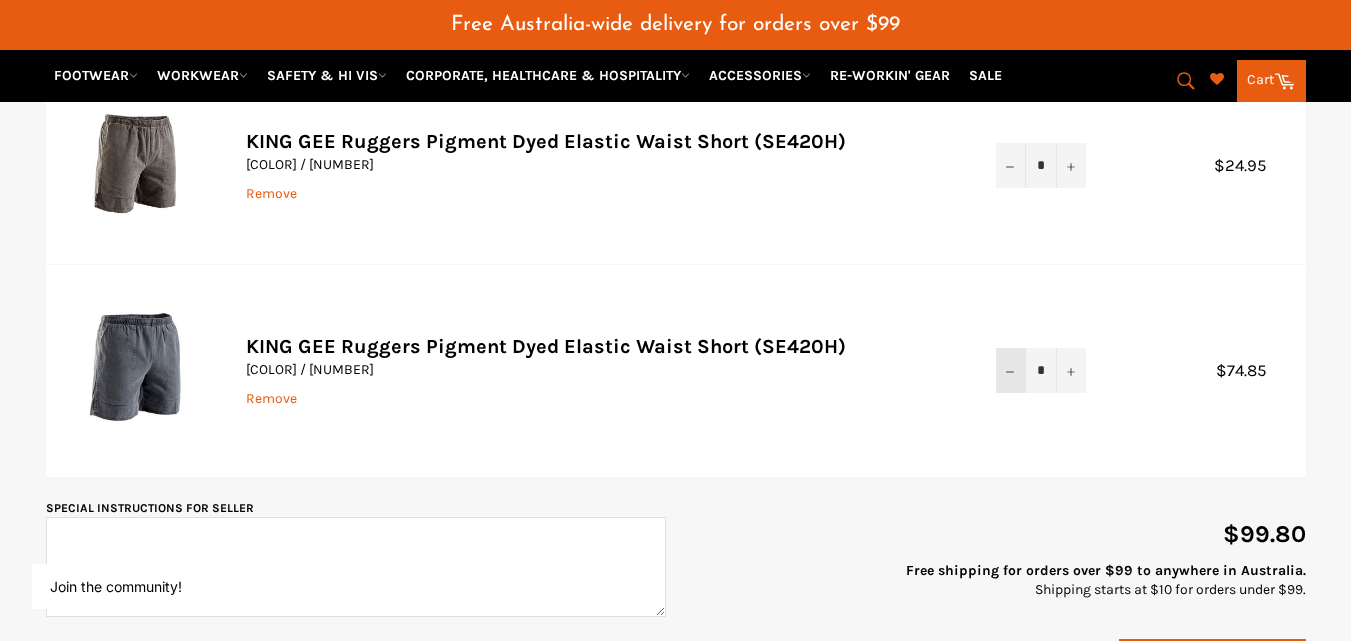 click 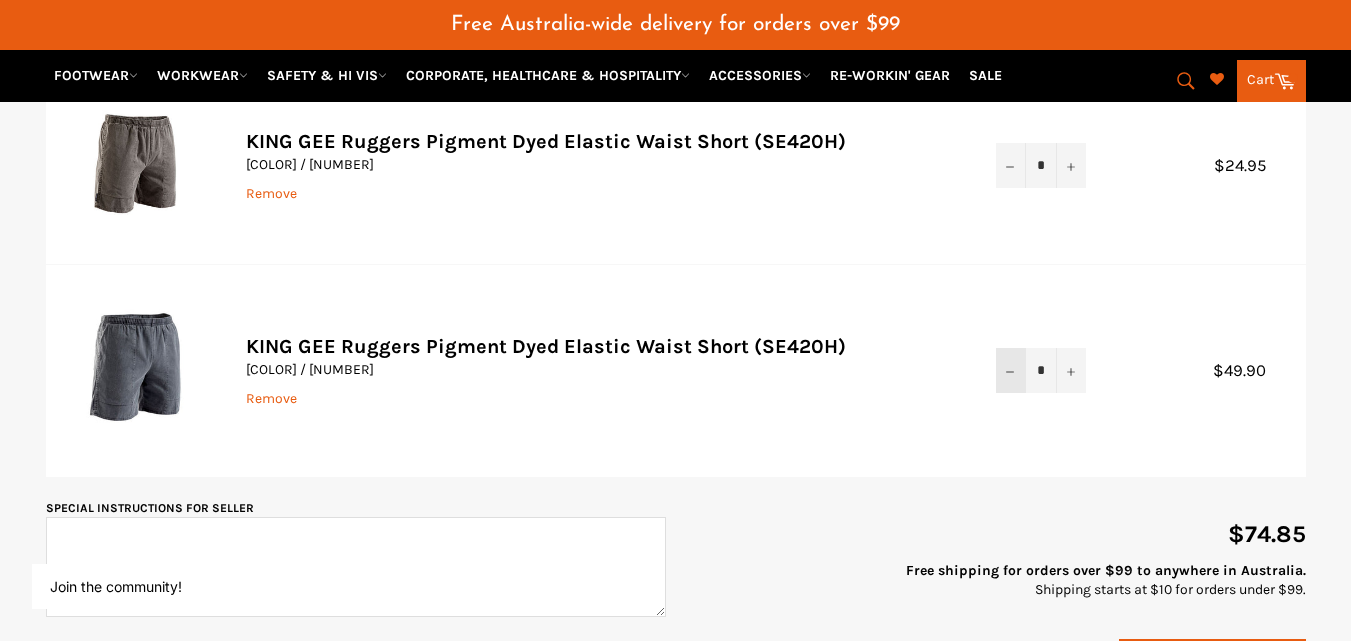 click 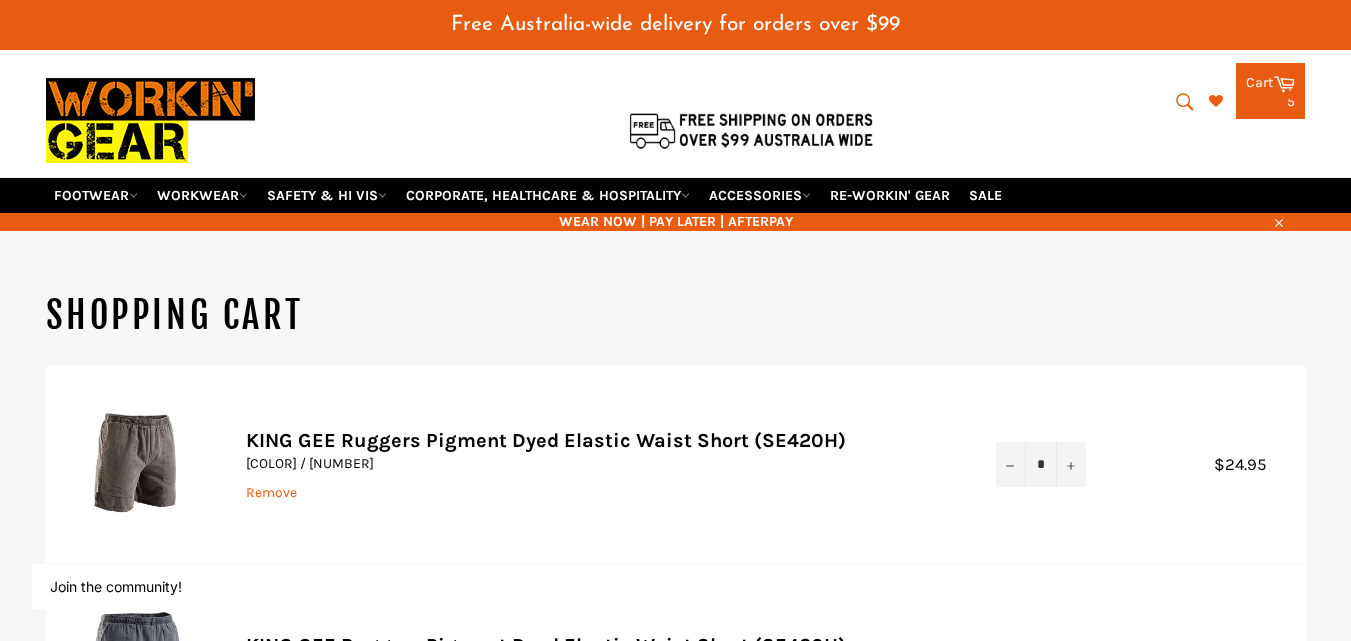scroll, scrollTop: 49, scrollLeft: 0, axis: vertical 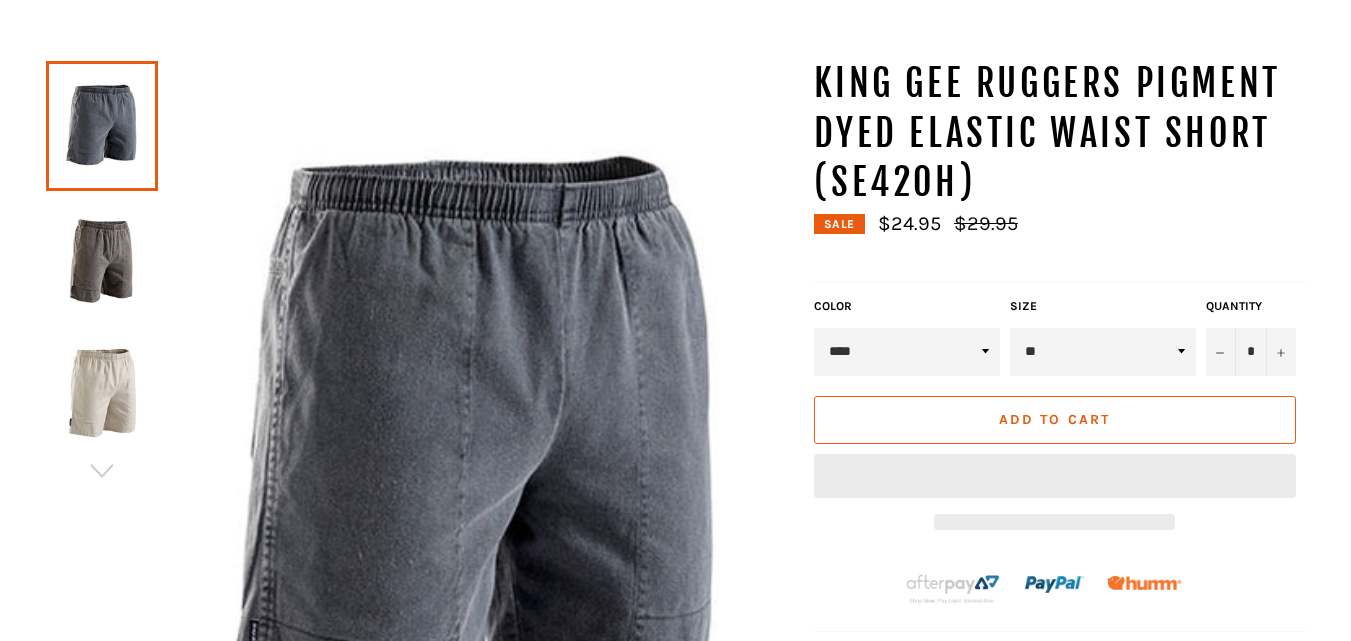 click on "********
****
*****
****
*********" at bounding box center (907, 352) 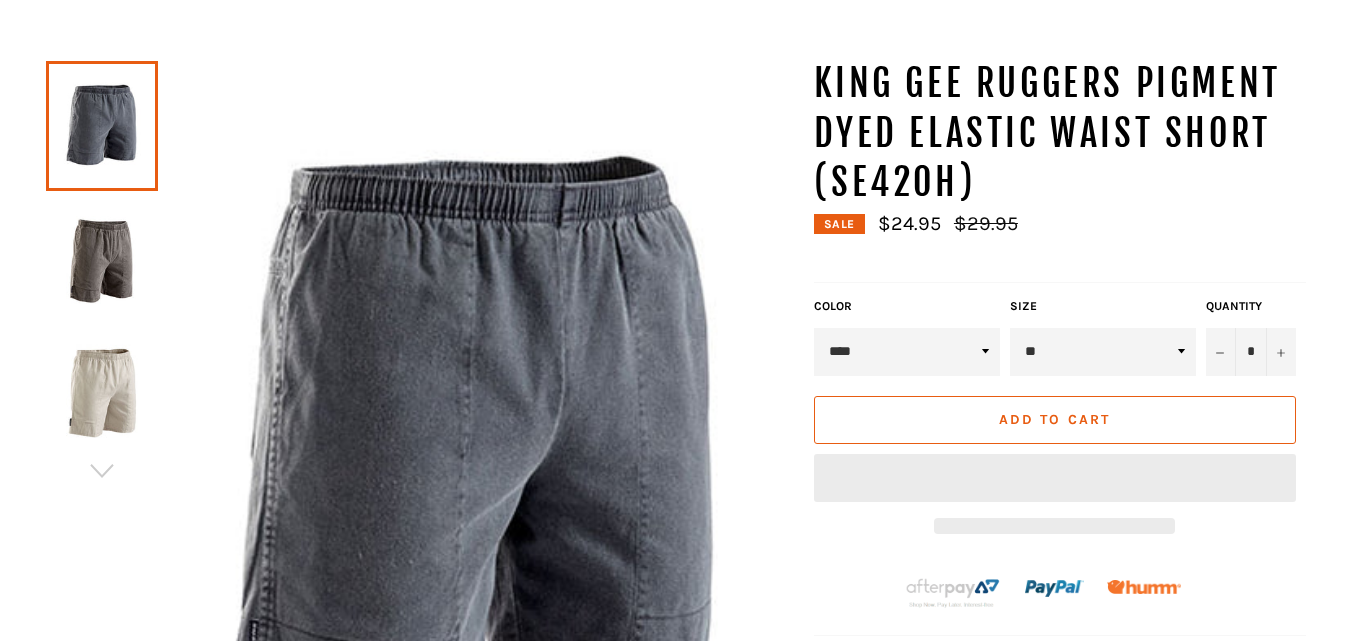 scroll, scrollTop: 233, scrollLeft: 0, axis: vertical 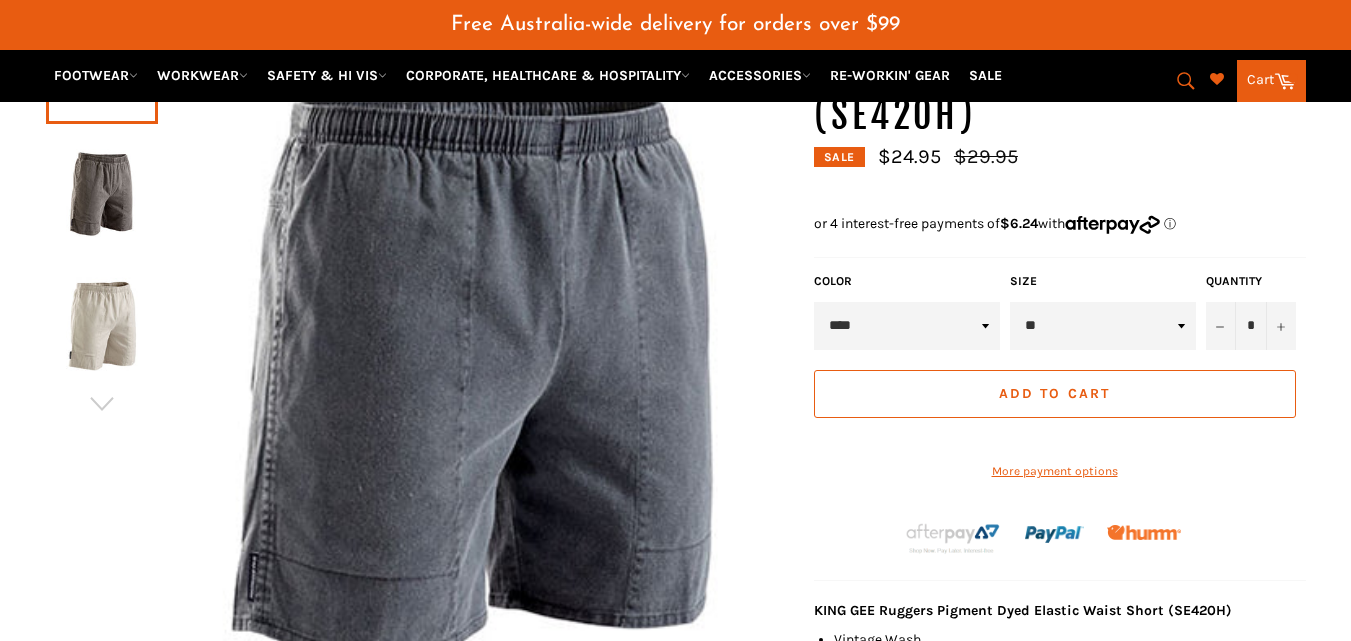 select on "*********" 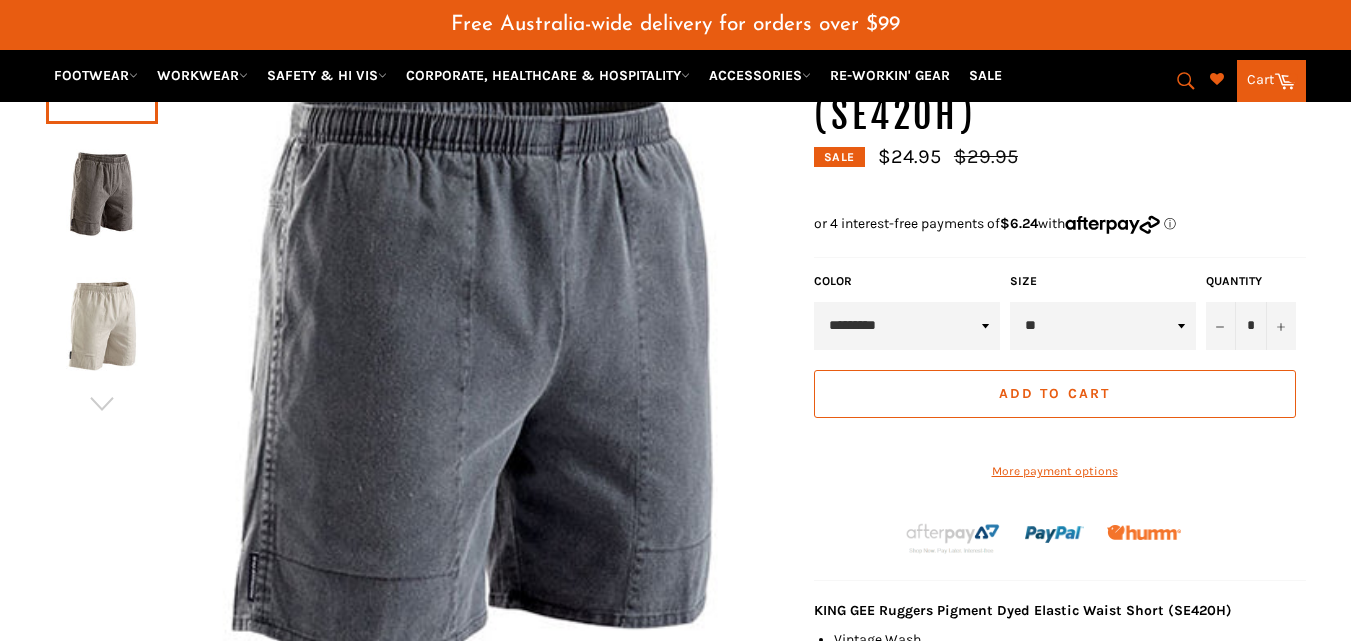 click on "********
****
*****
****
*********" at bounding box center [907, 326] 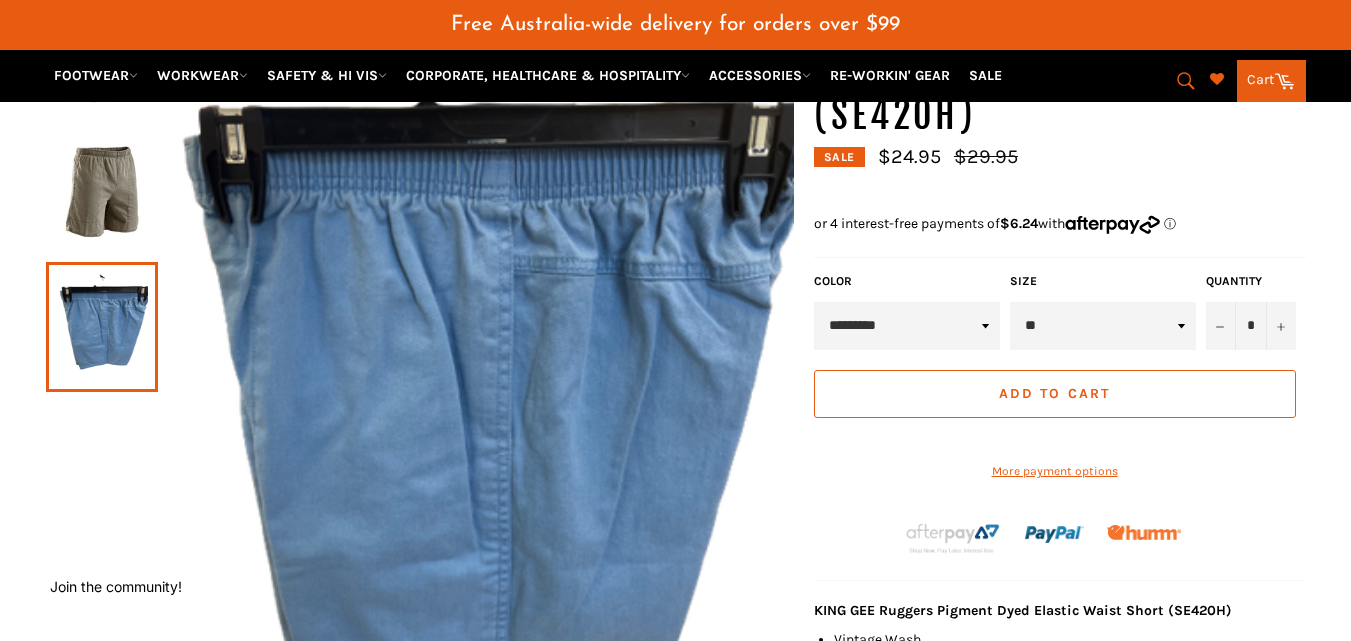 click on "Add to Cart" at bounding box center [1054, 393] 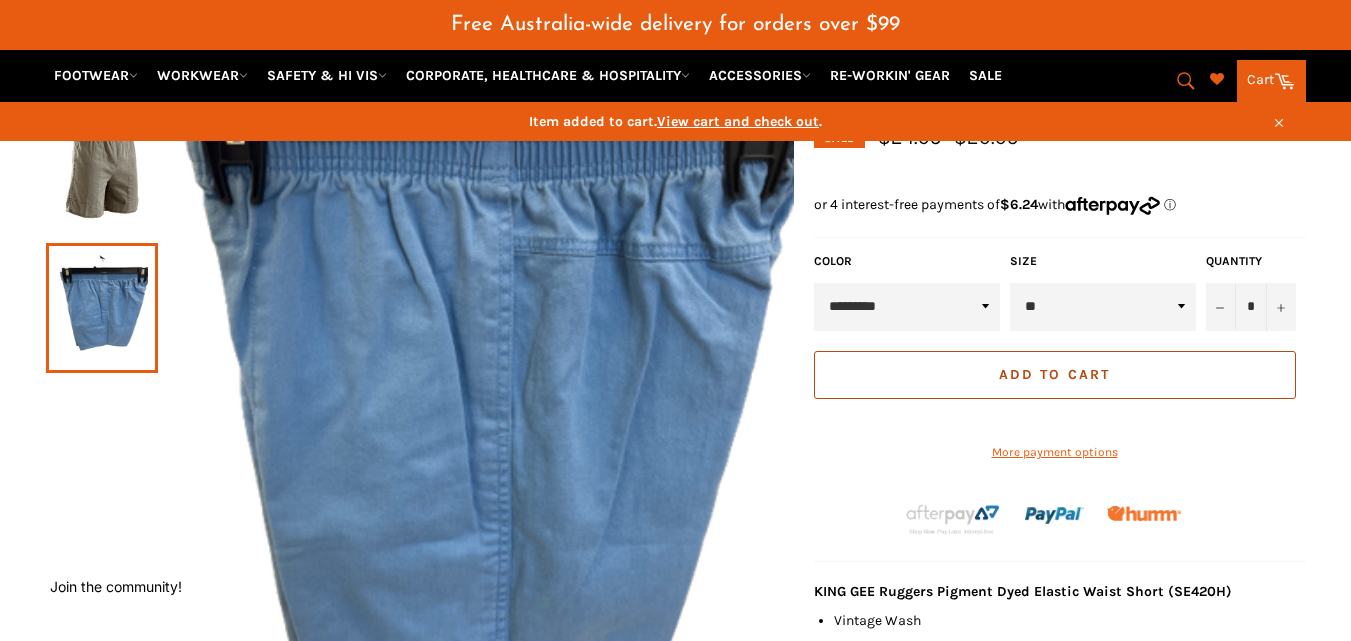 scroll, scrollTop: 330, scrollLeft: 0, axis: vertical 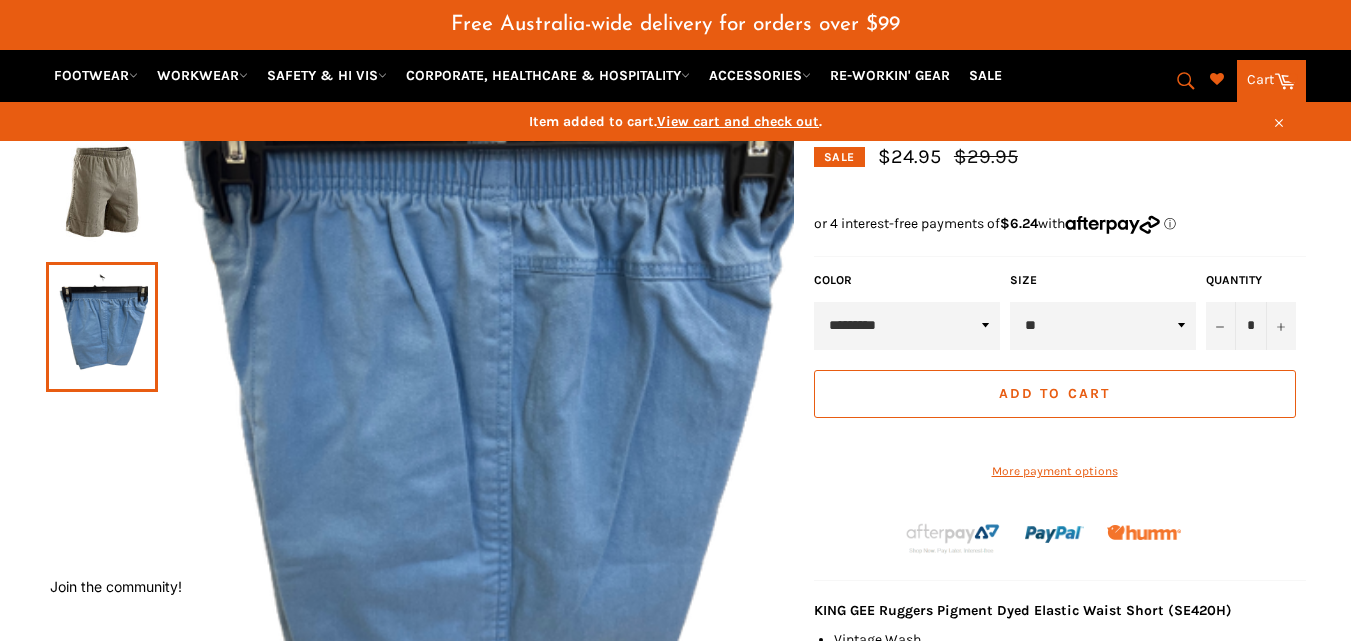 click on "View cart and check out" at bounding box center (738, 121) 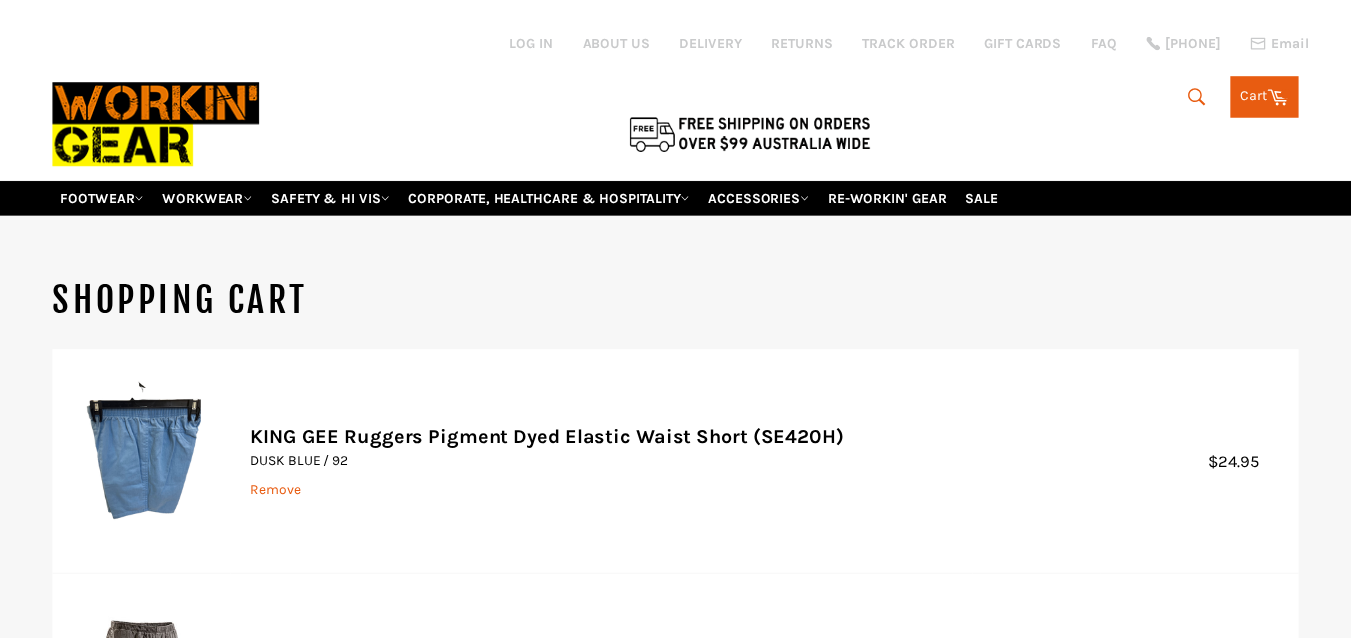 scroll, scrollTop: 0, scrollLeft: 0, axis: both 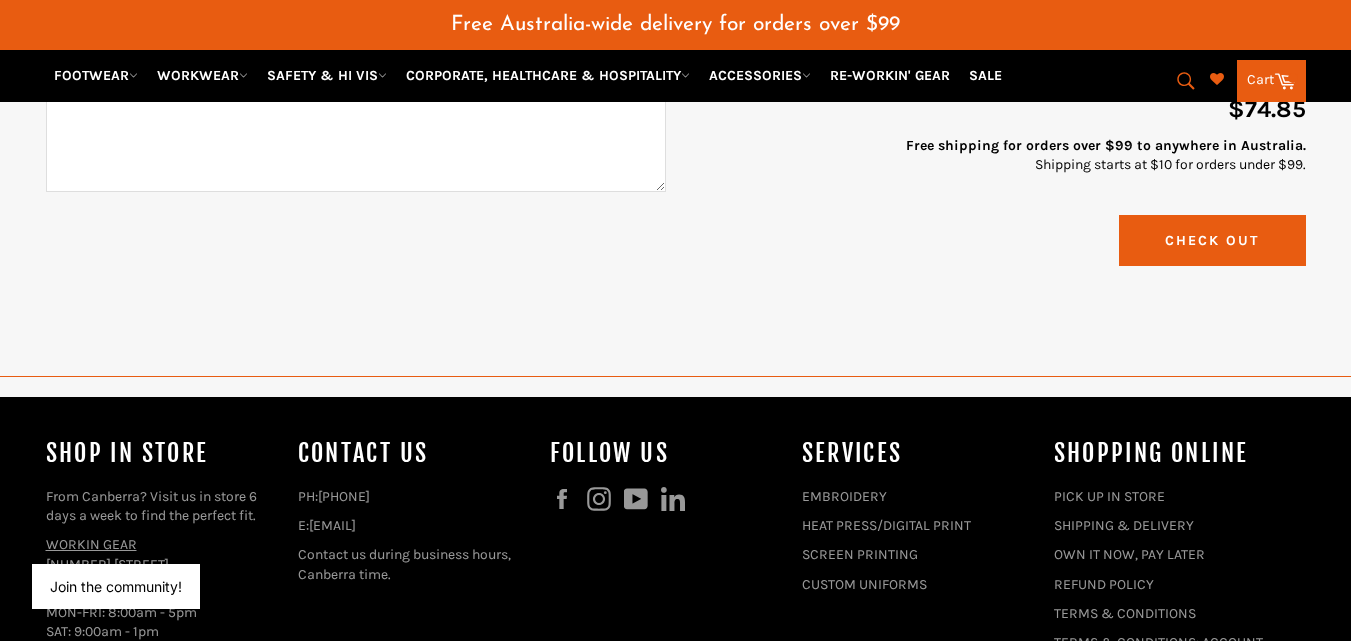 click on "Check Out" at bounding box center (1212, 240) 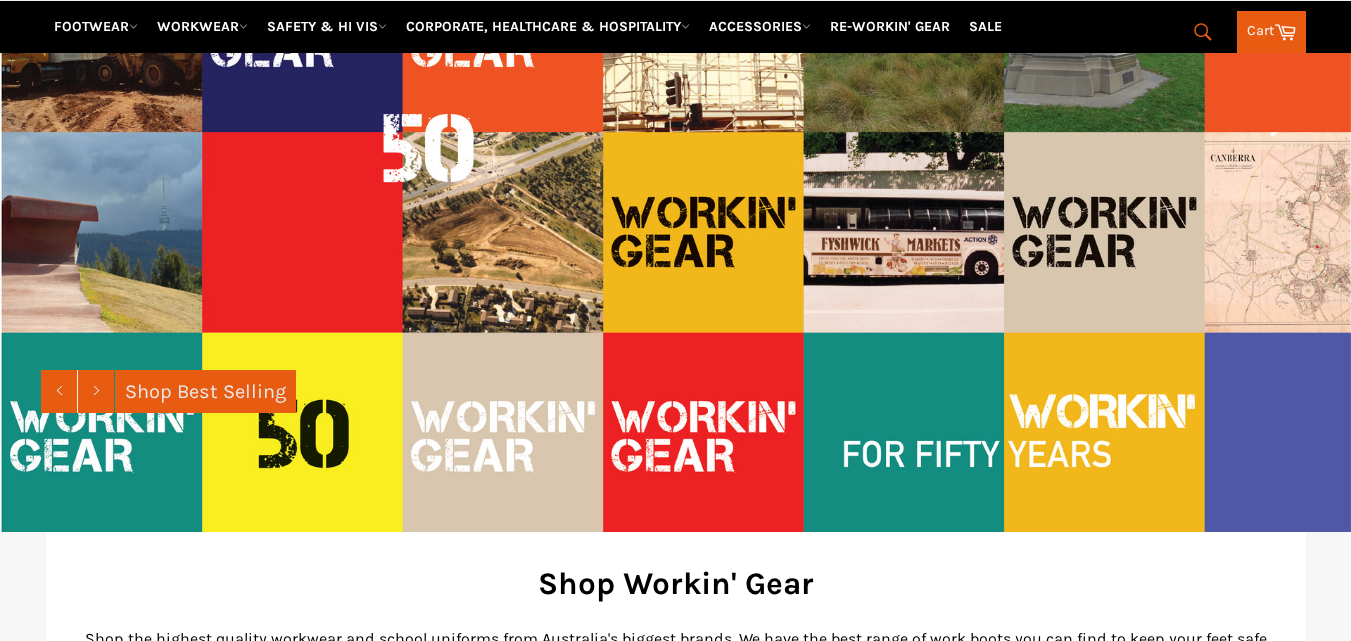 scroll, scrollTop: 300, scrollLeft: 0, axis: vertical 